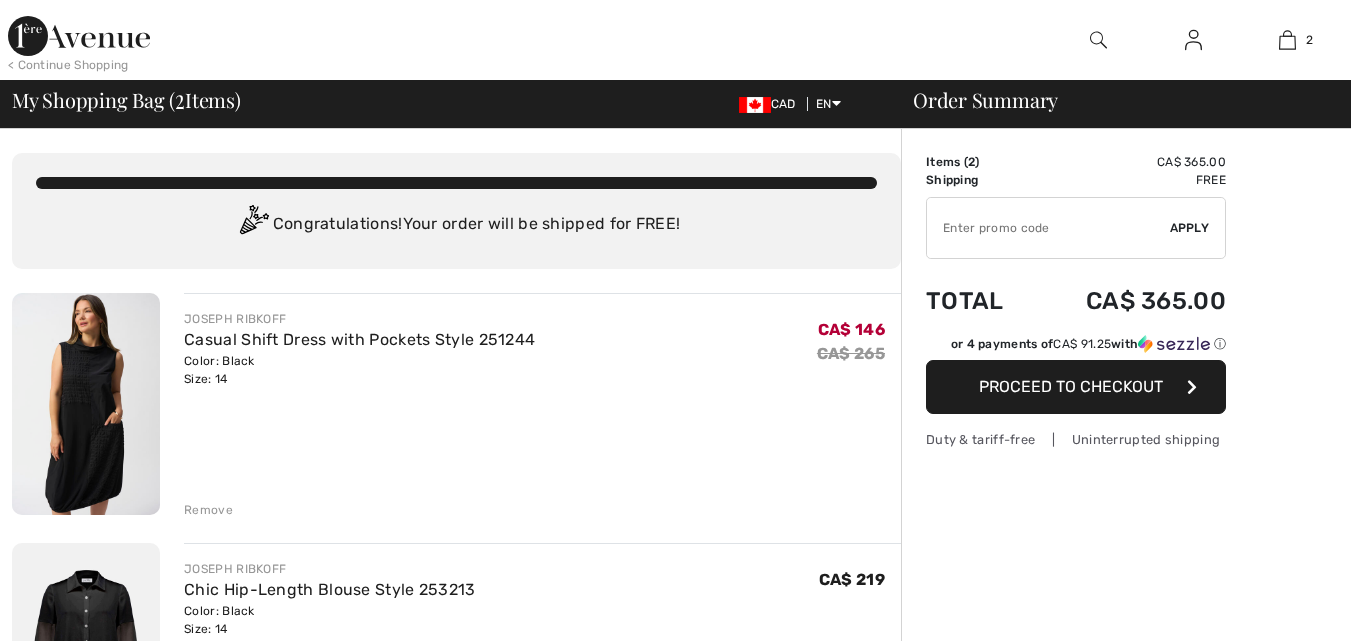 scroll, scrollTop: 0, scrollLeft: 0, axis: both 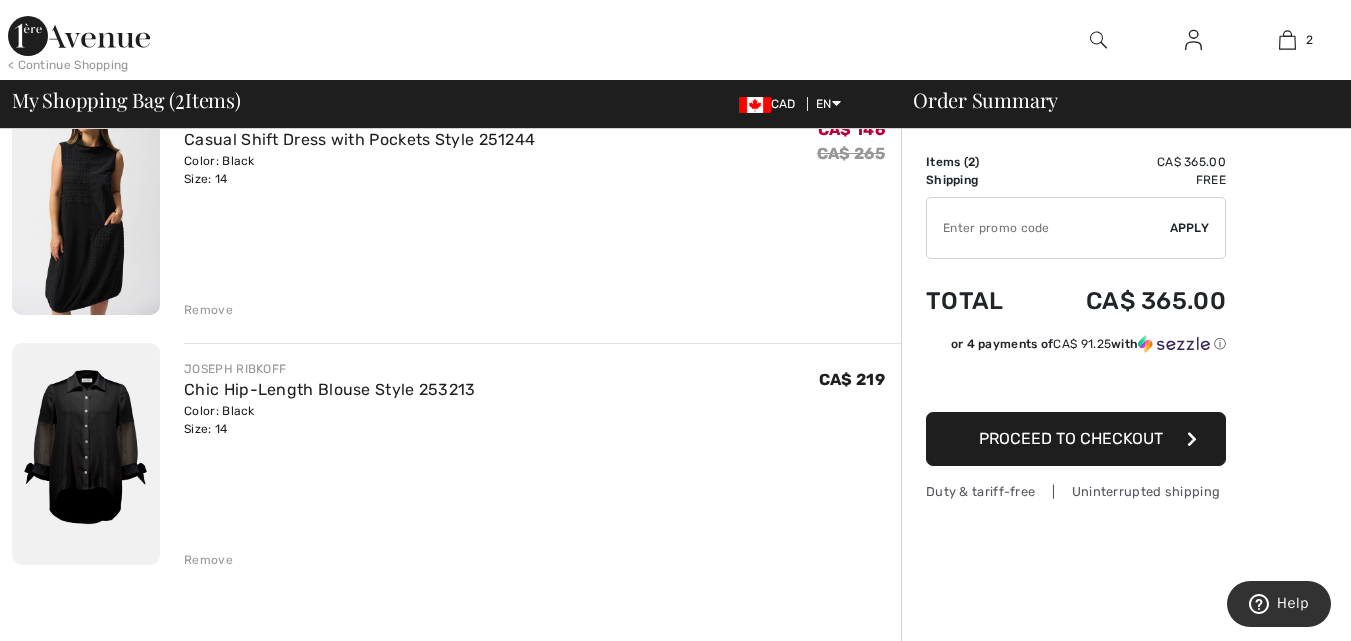 click at bounding box center (86, 454) 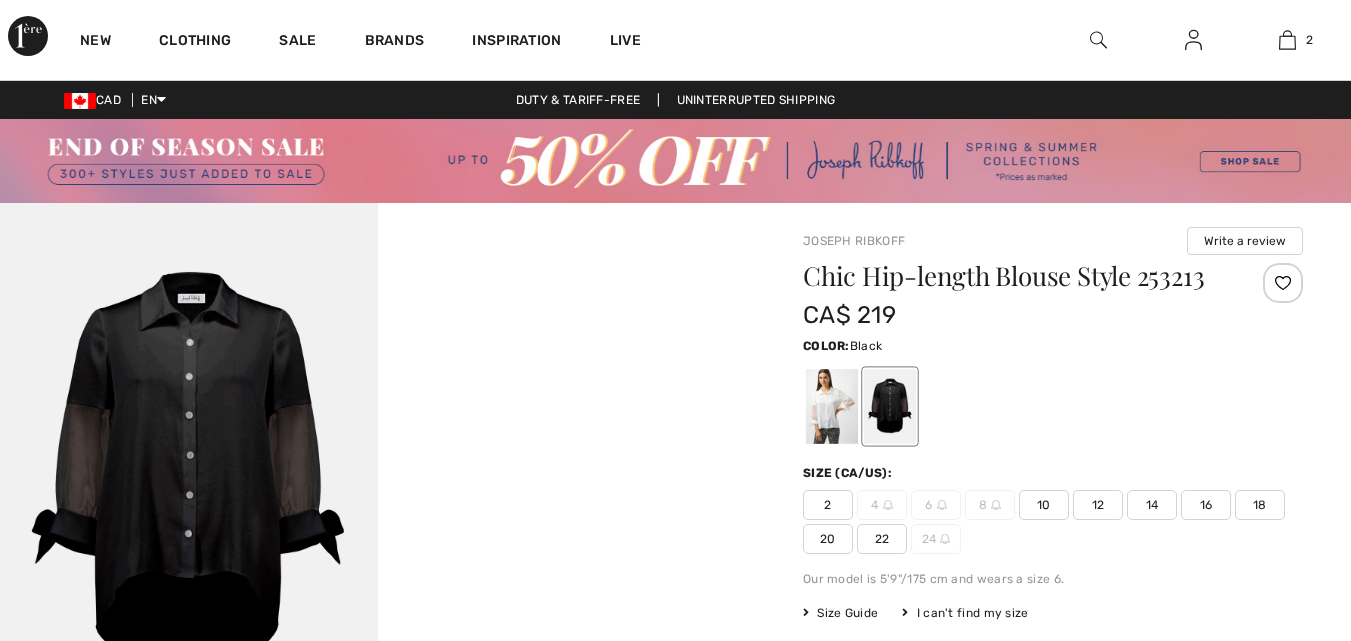 scroll, scrollTop: 100, scrollLeft: 0, axis: vertical 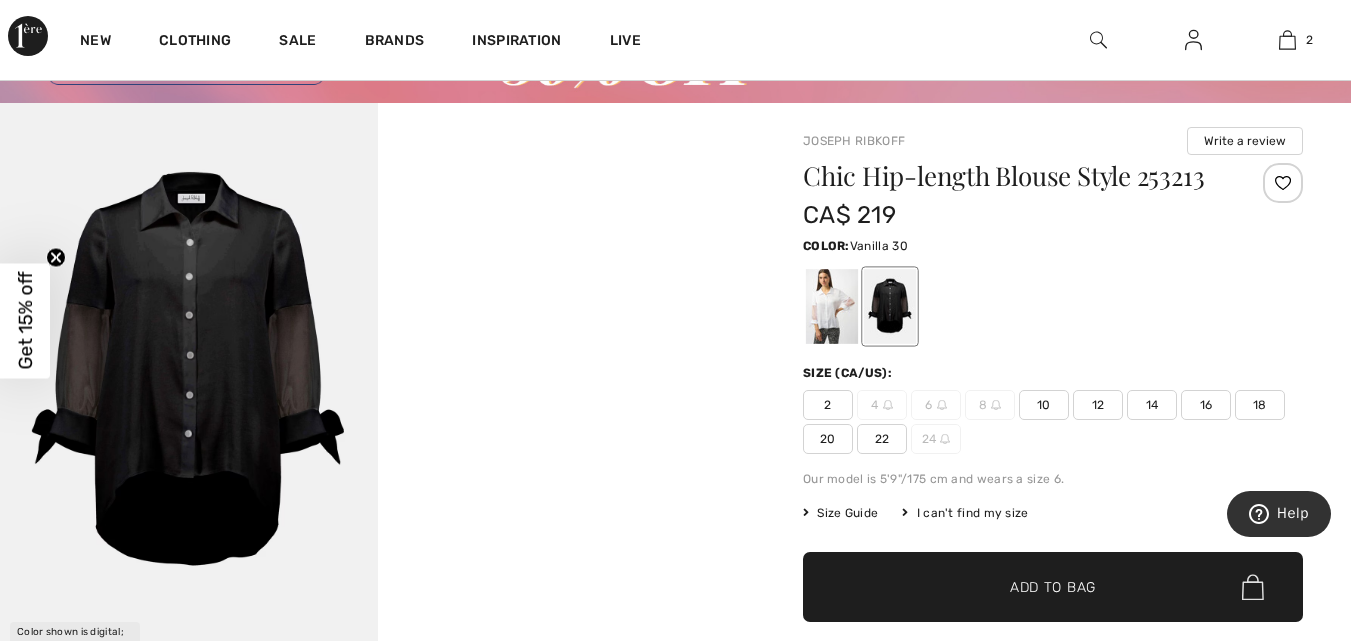 click at bounding box center (832, 307) 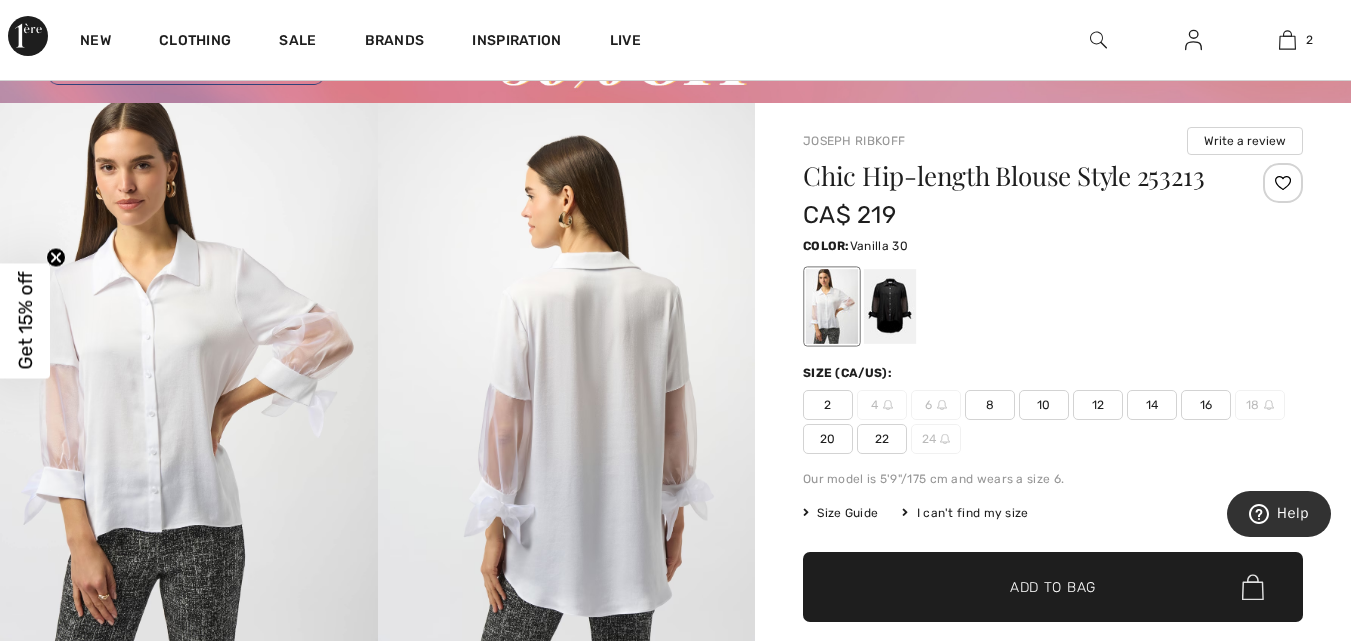 click on "12" at bounding box center (1098, 405) 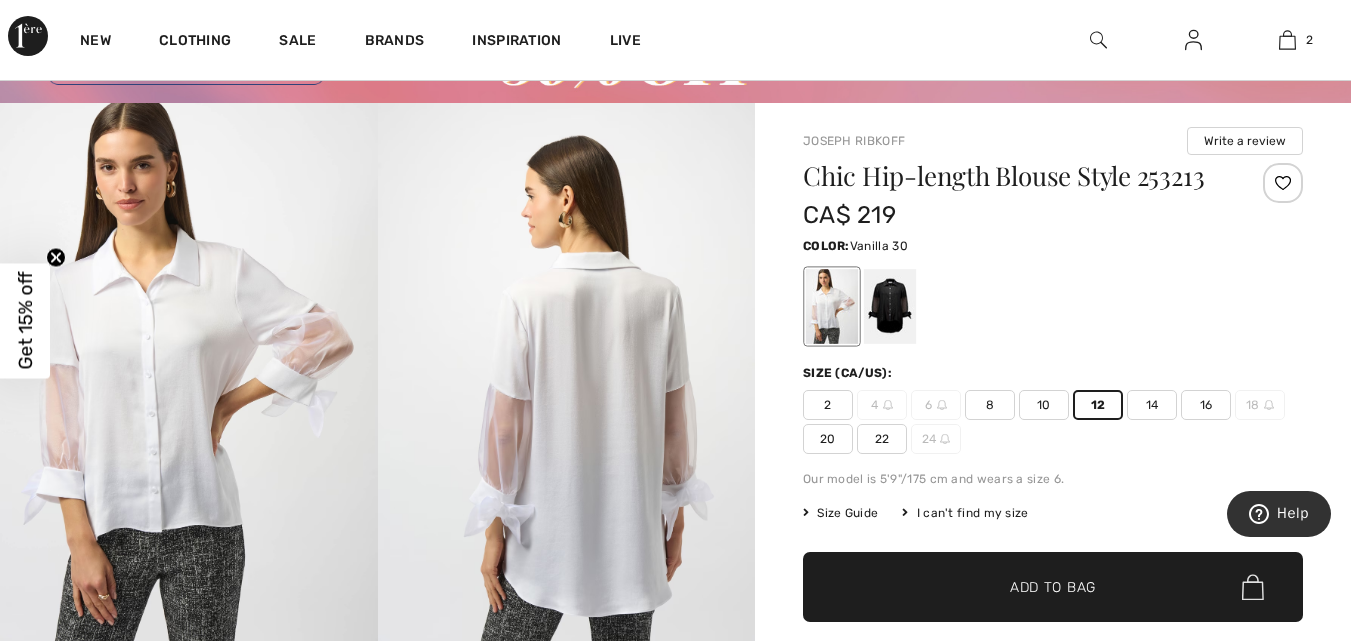 click on "✔ Added to Bag
Add to Bag" at bounding box center [1053, 587] 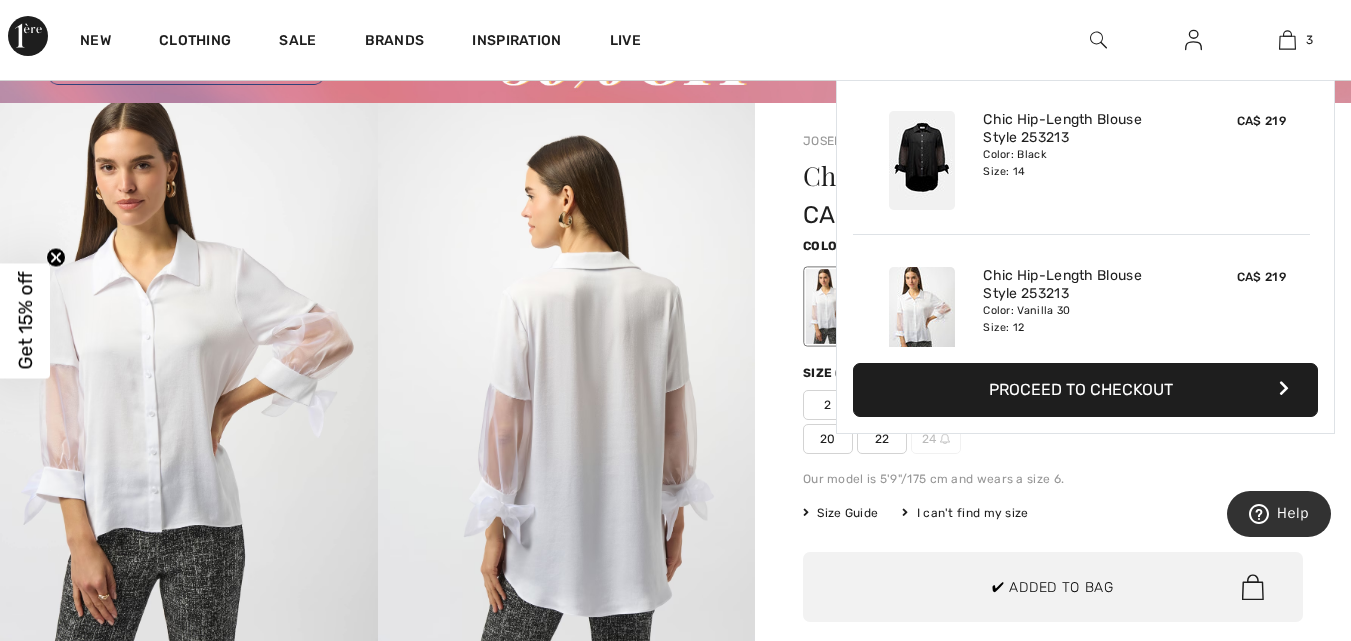 scroll, scrollTop: 218, scrollLeft: 0, axis: vertical 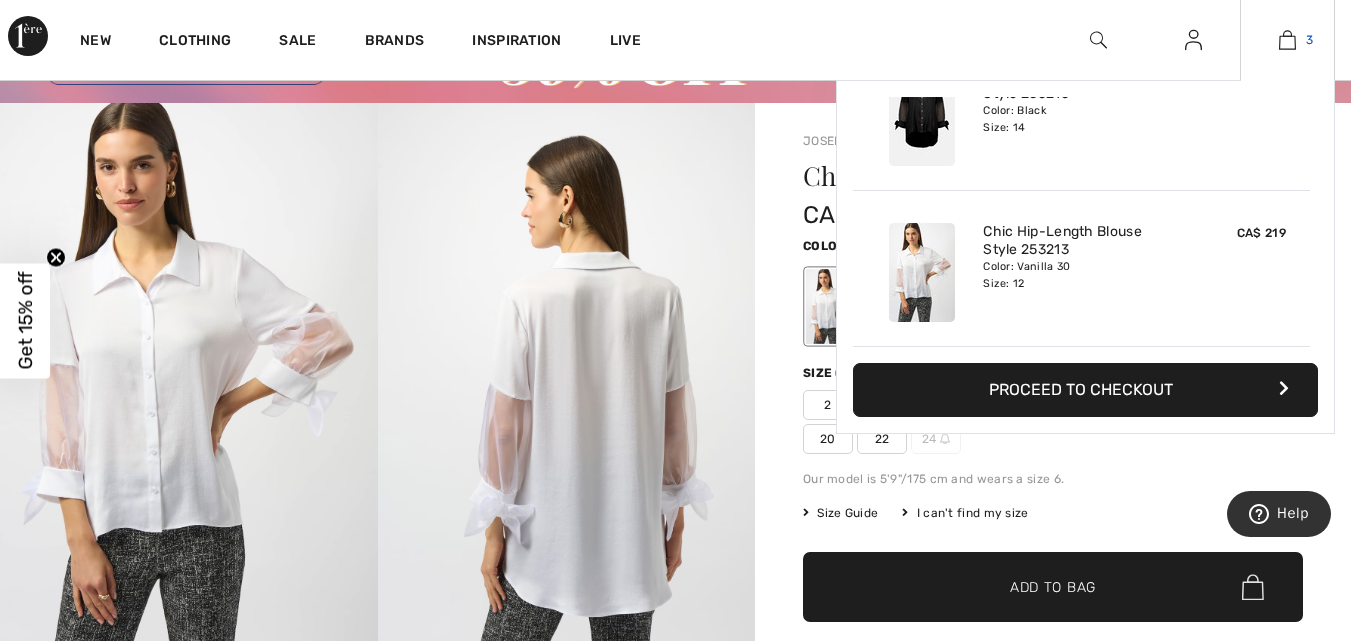 click at bounding box center [1287, 40] 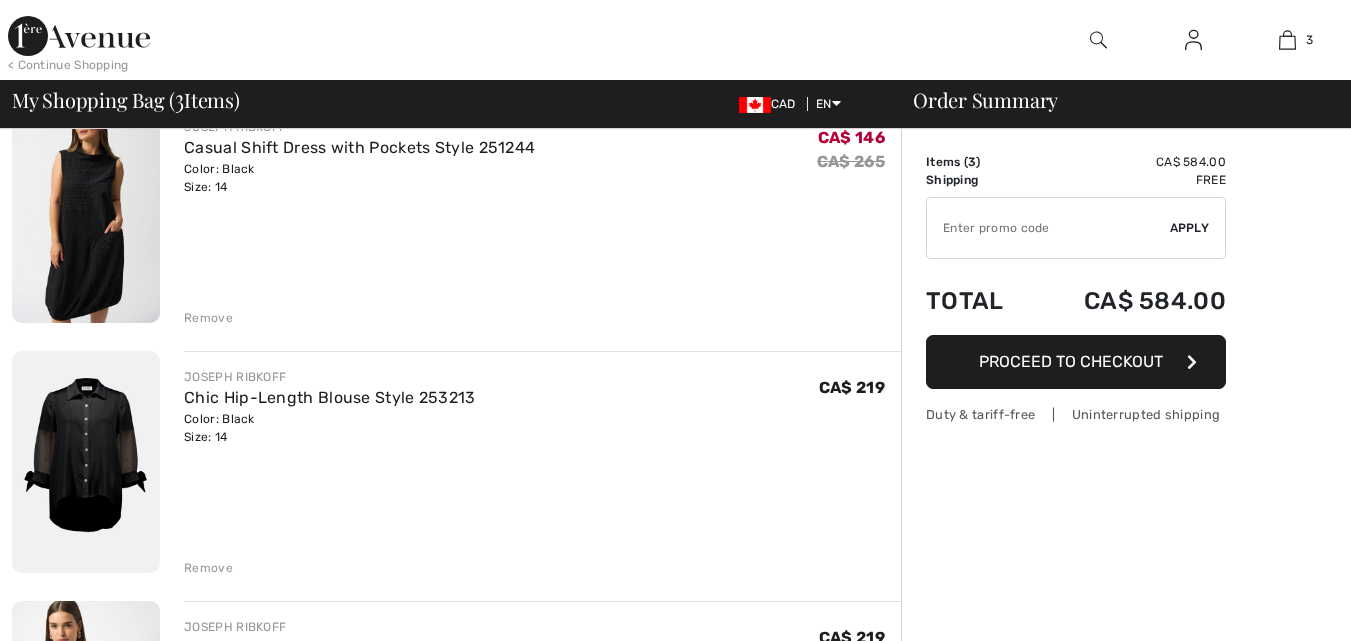 scroll, scrollTop: 200, scrollLeft: 0, axis: vertical 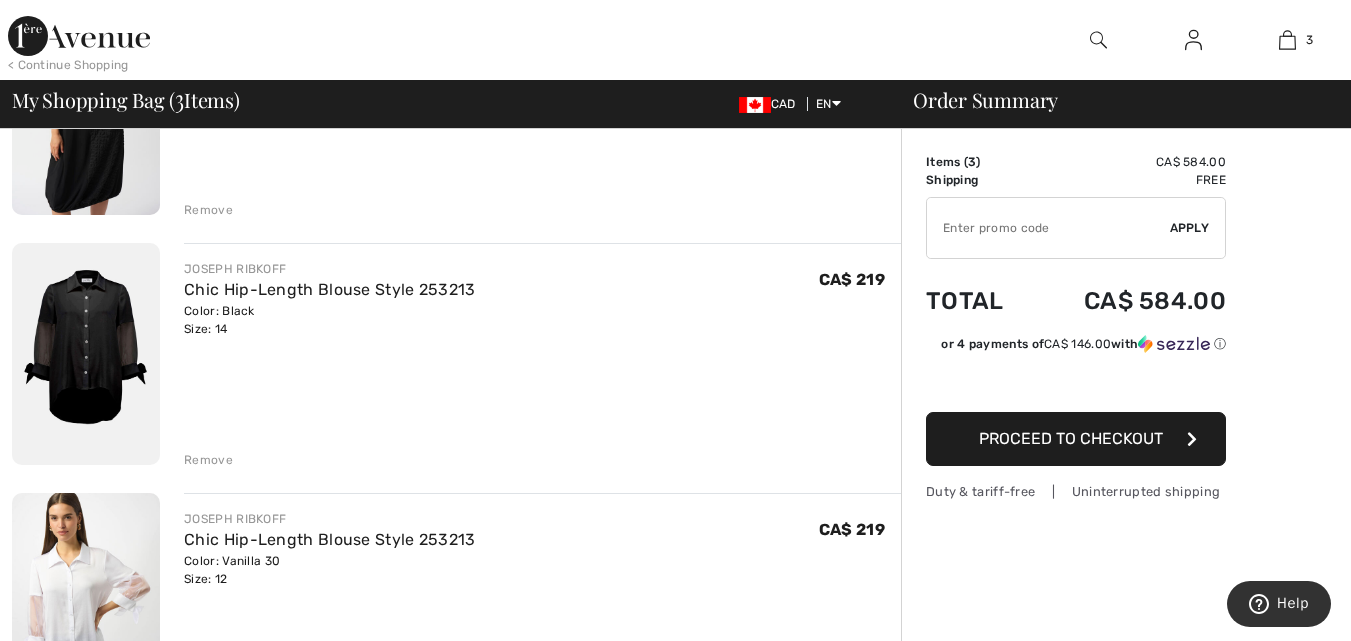 click on "Remove" at bounding box center [208, 460] 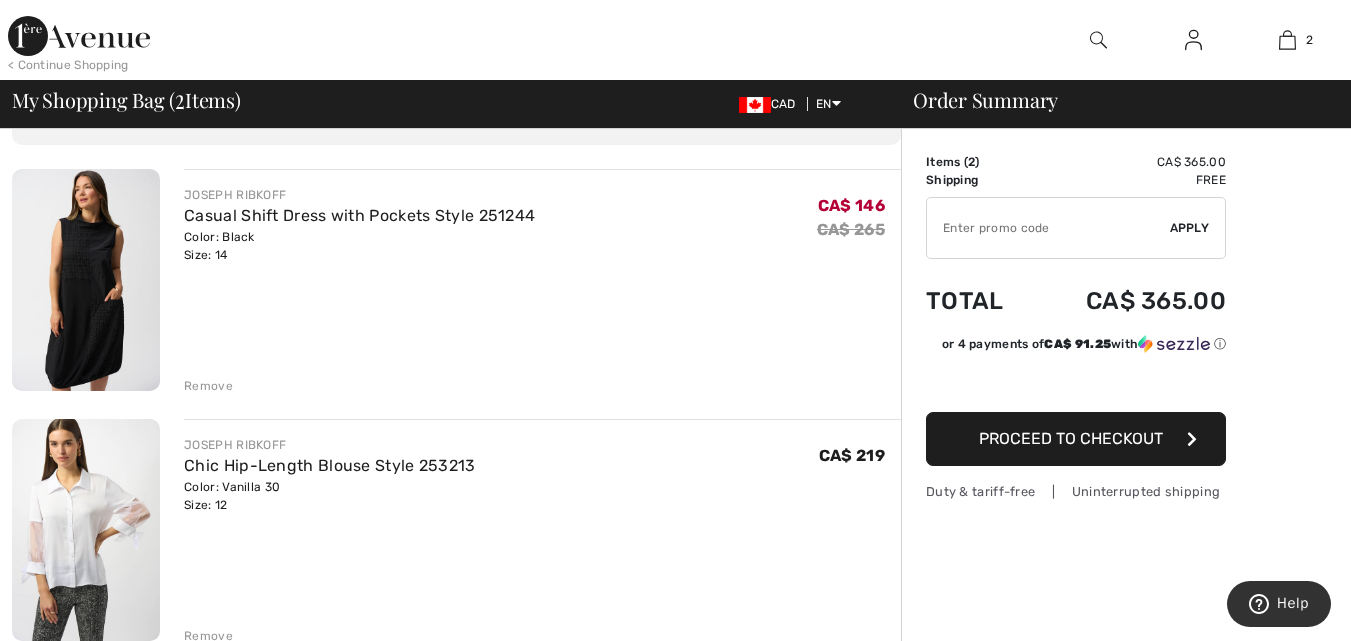 scroll, scrollTop: 100, scrollLeft: 0, axis: vertical 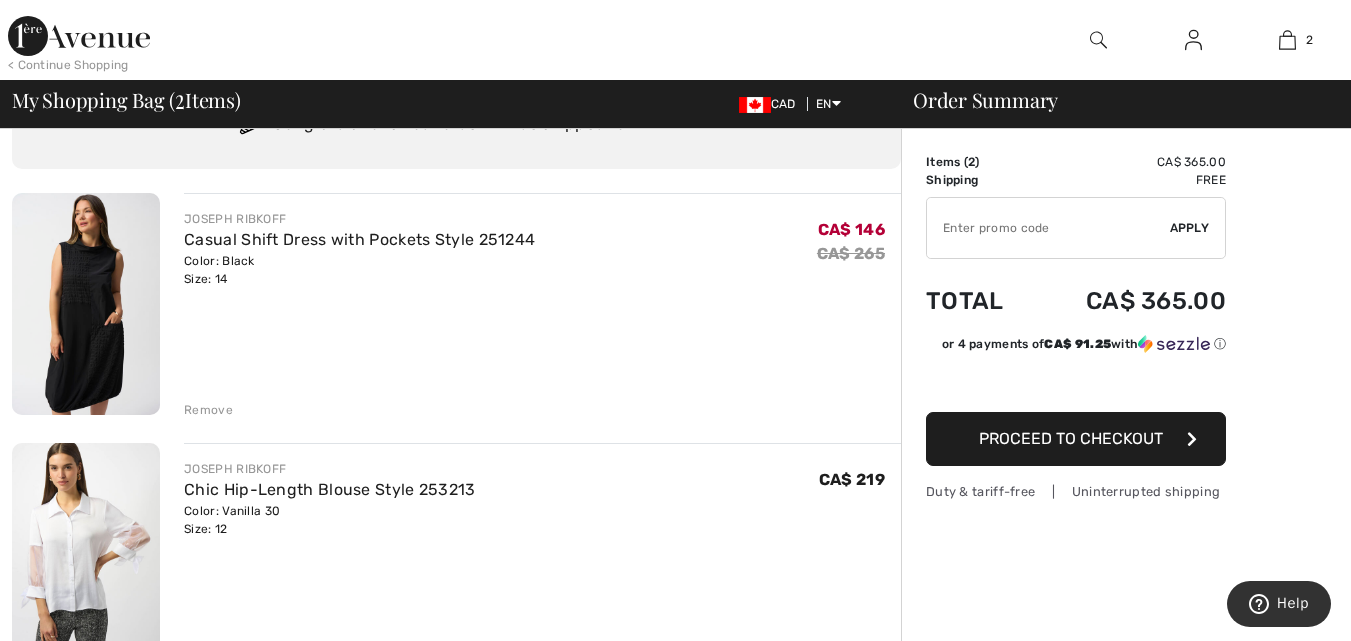 click on "Remove" at bounding box center (208, 410) 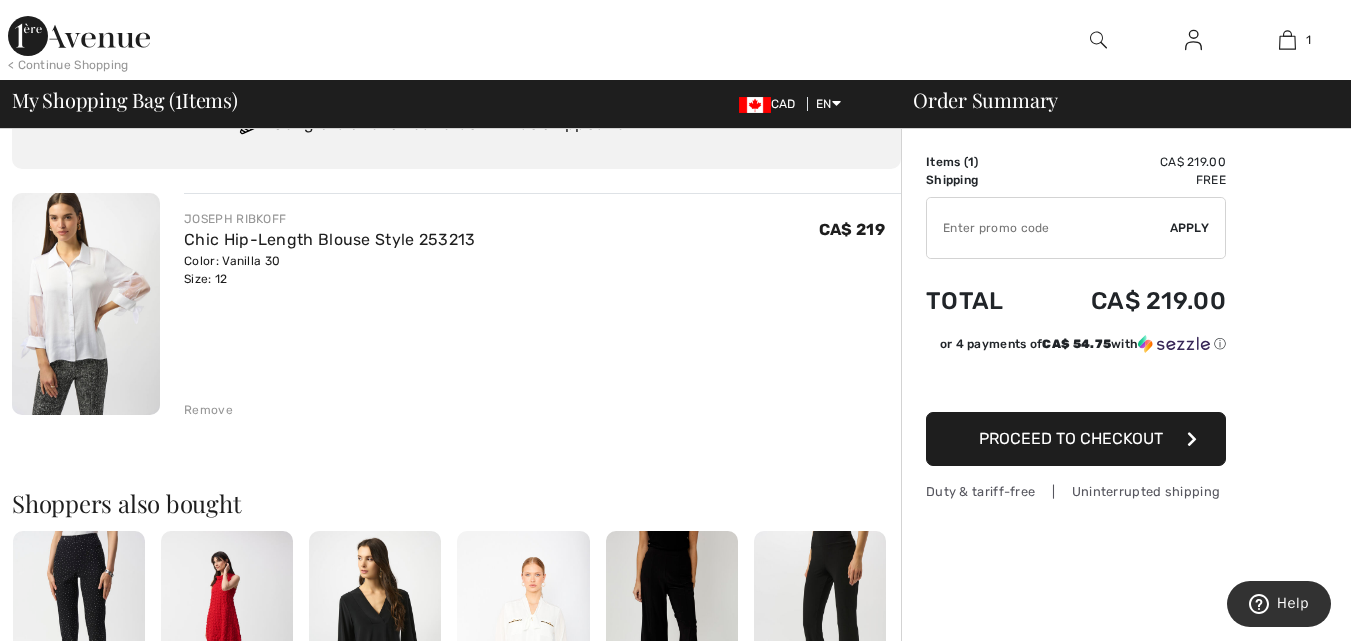 click at bounding box center (86, 304) 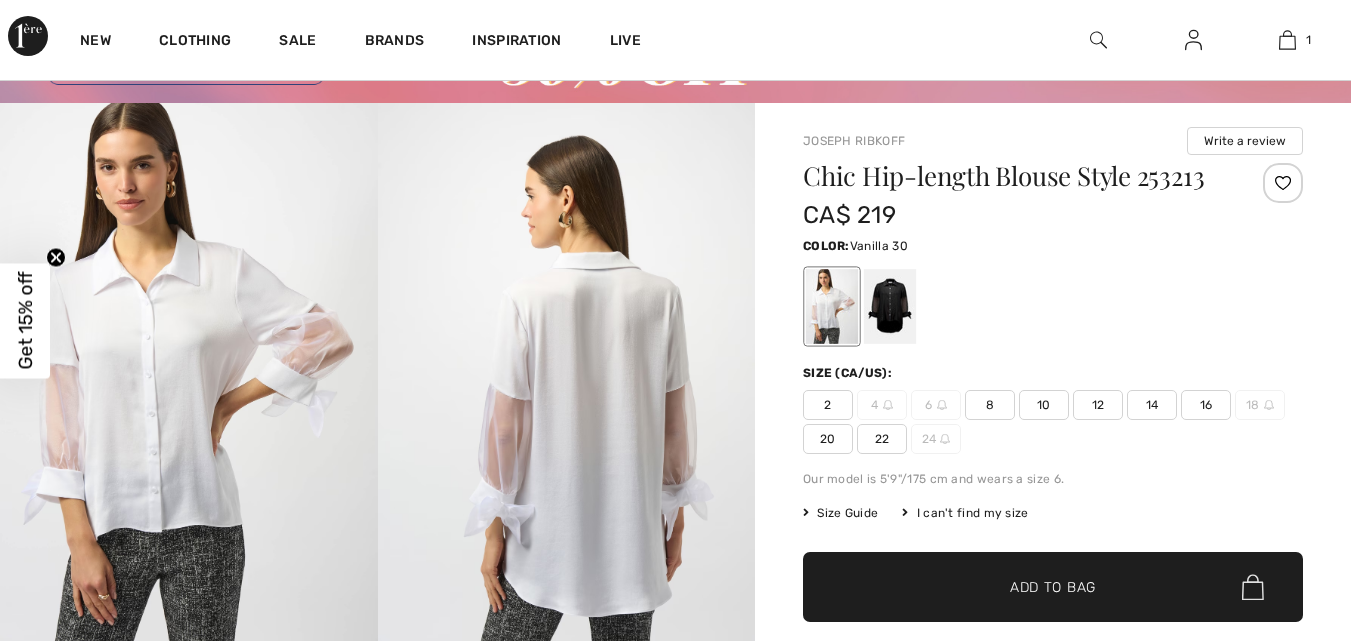 scroll, scrollTop: 100, scrollLeft: 0, axis: vertical 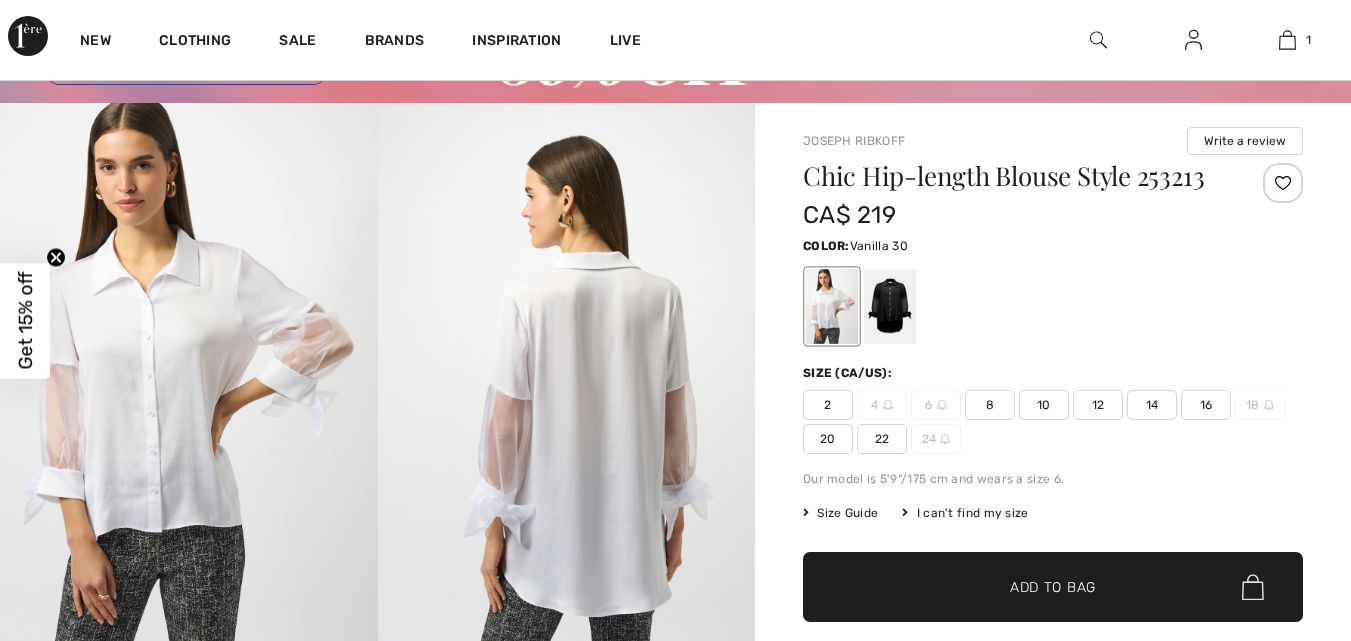 click on "Size Guide" at bounding box center [840, 513] 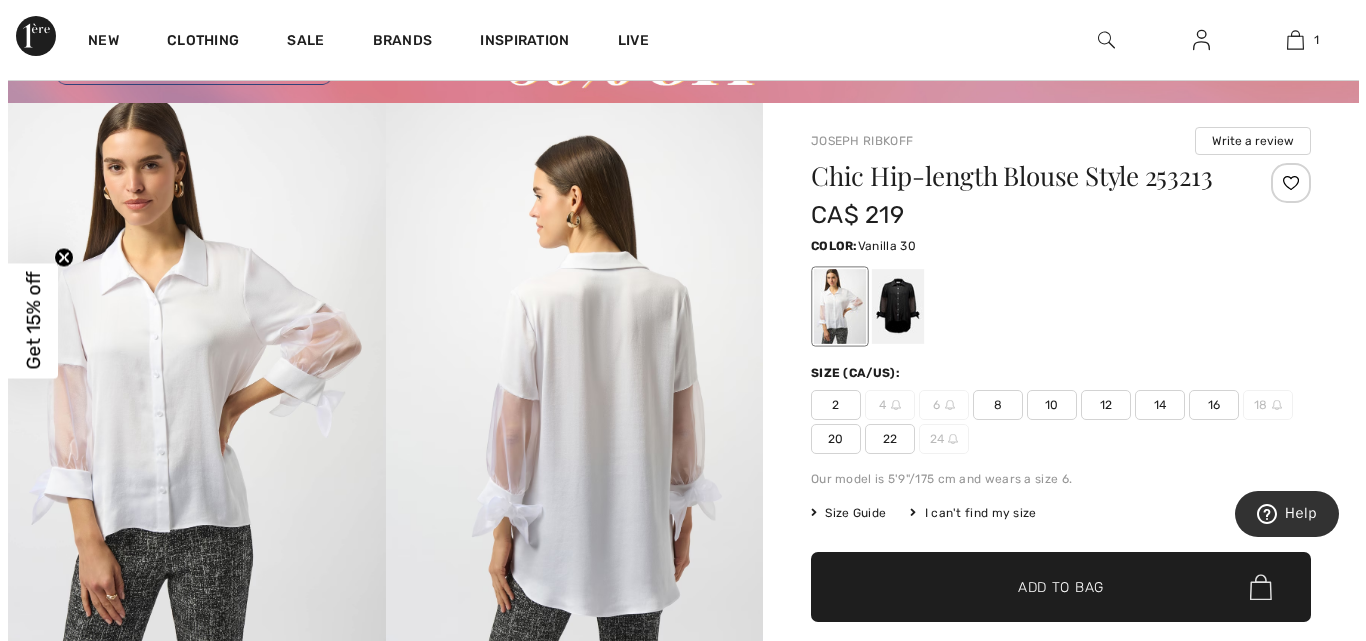 scroll, scrollTop: 0, scrollLeft: 0, axis: both 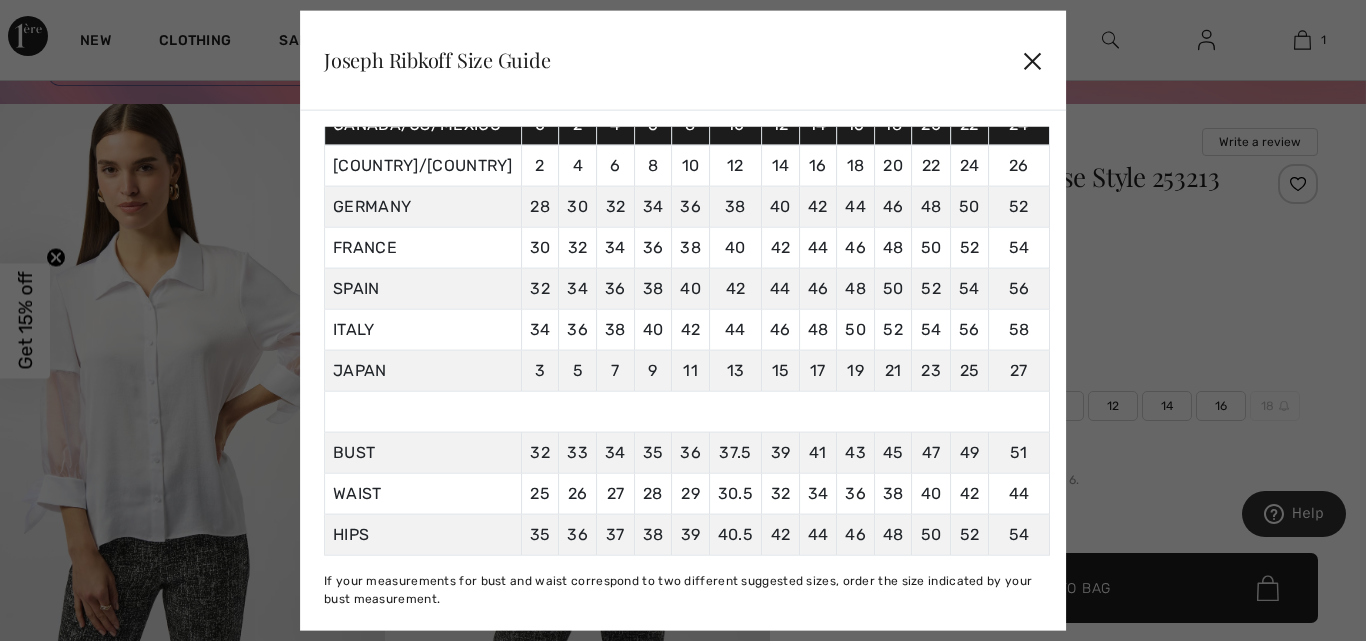 click on "✕" at bounding box center [1032, 60] 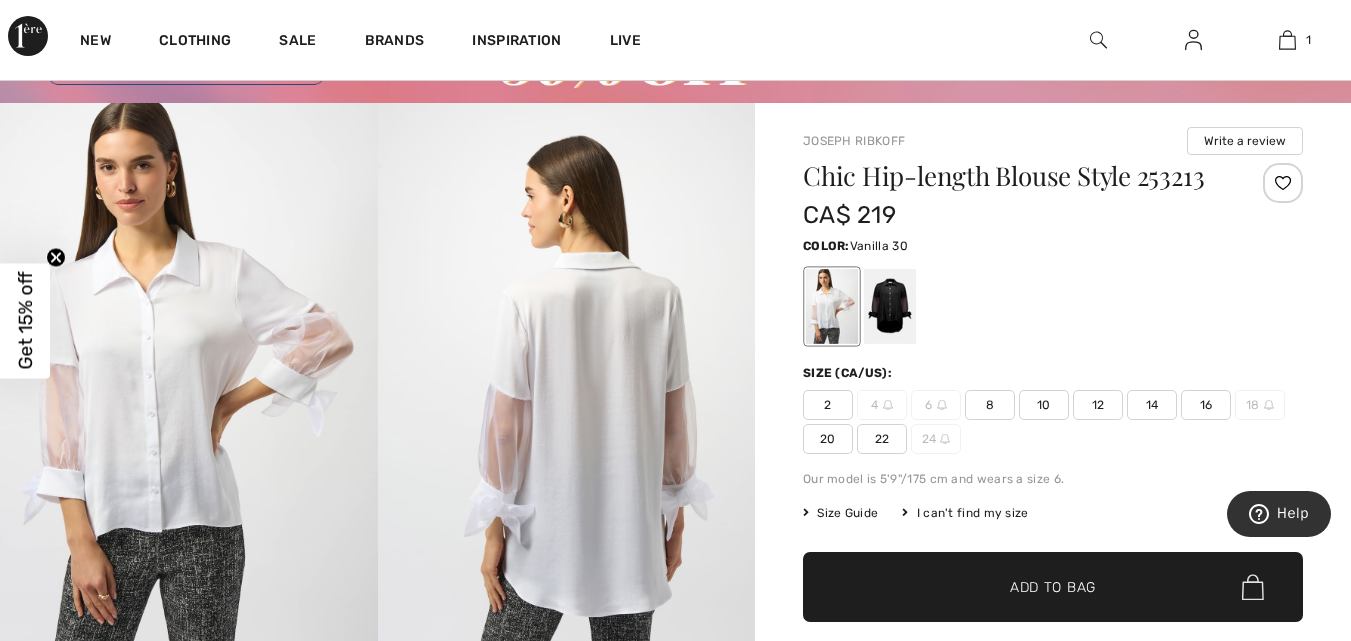 click on "14" at bounding box center (1152, 405) 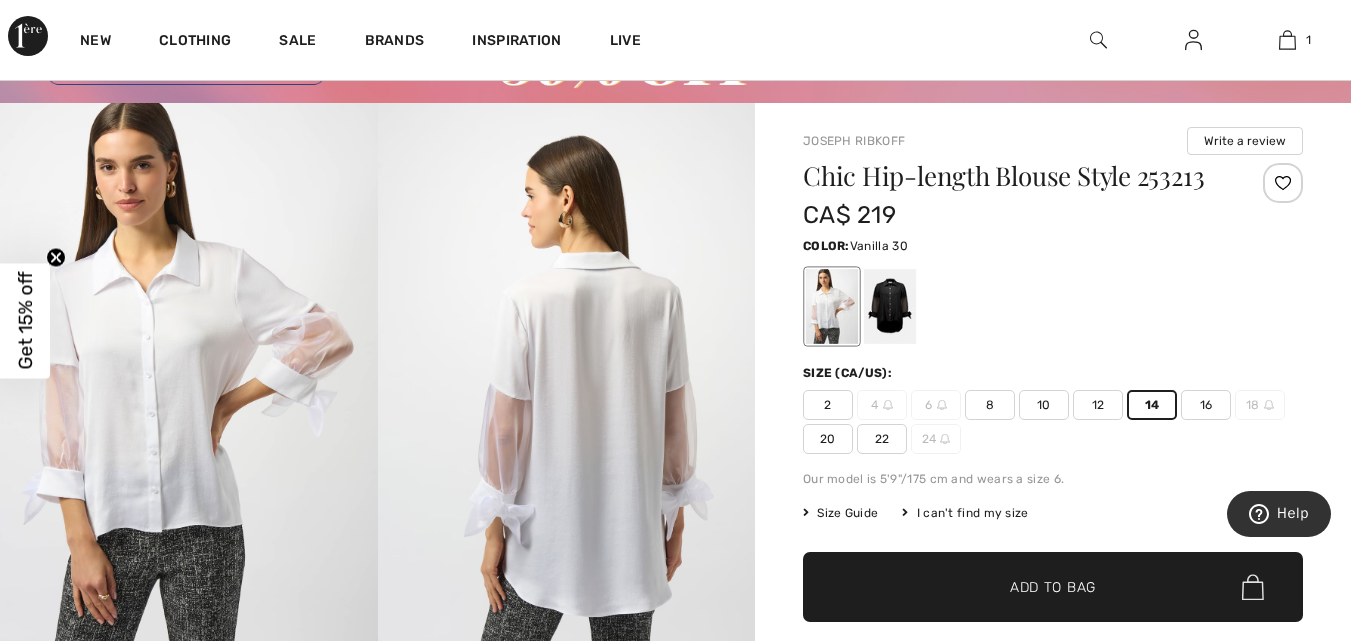 click on "✔ Added to Bag
Add to Bag" at bounding box center (1053, 587) 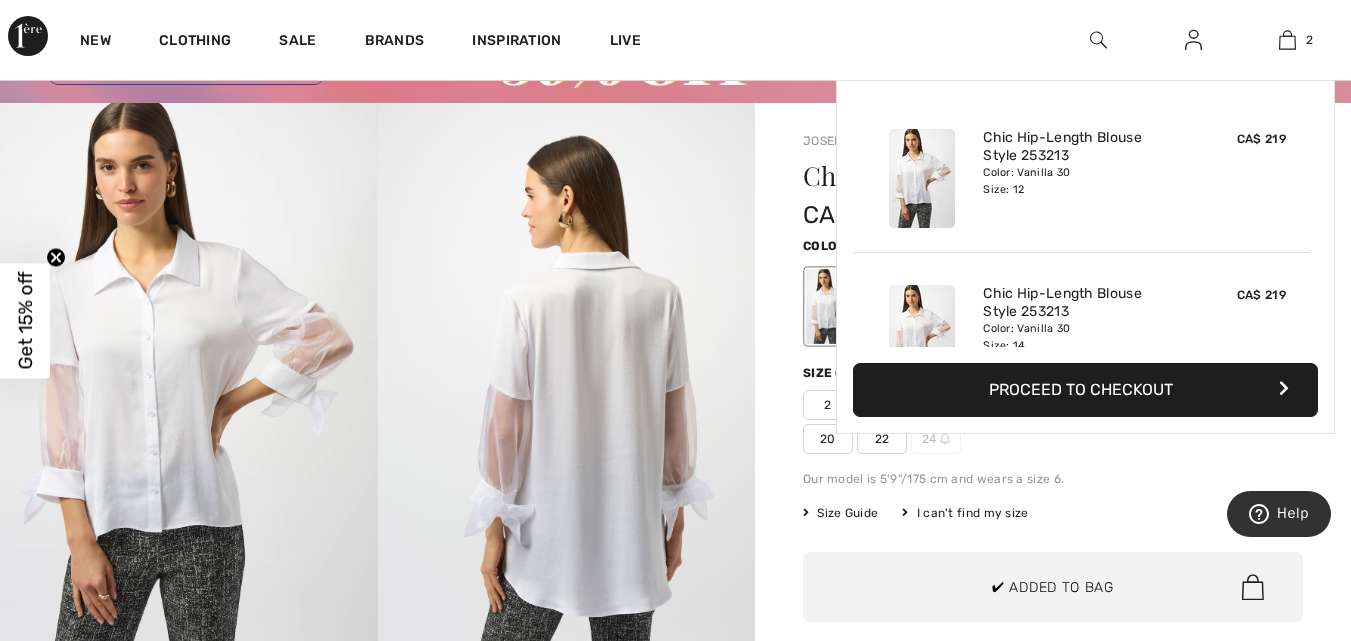 scroll, scrollTop: 62, scrollLeft: 0, axis: vertical 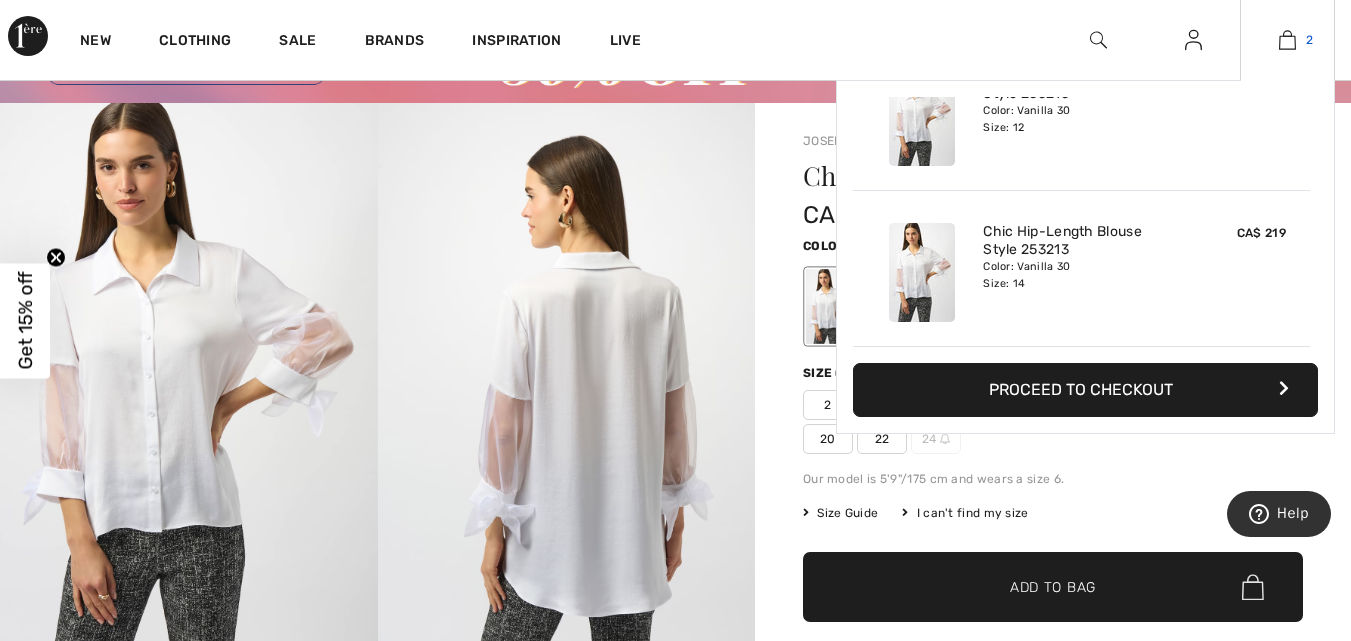 click at bounding box center (1287, 40) 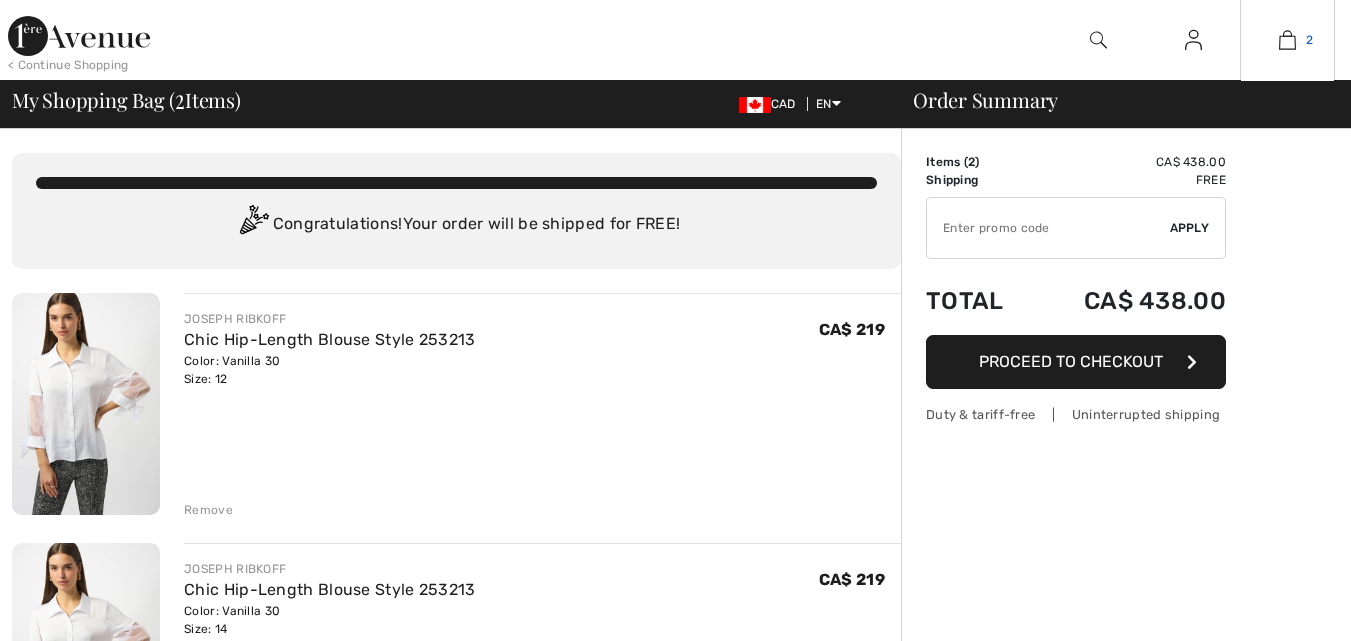 scroll, scrollTop: 0, scrollLeft: 0, axis: both 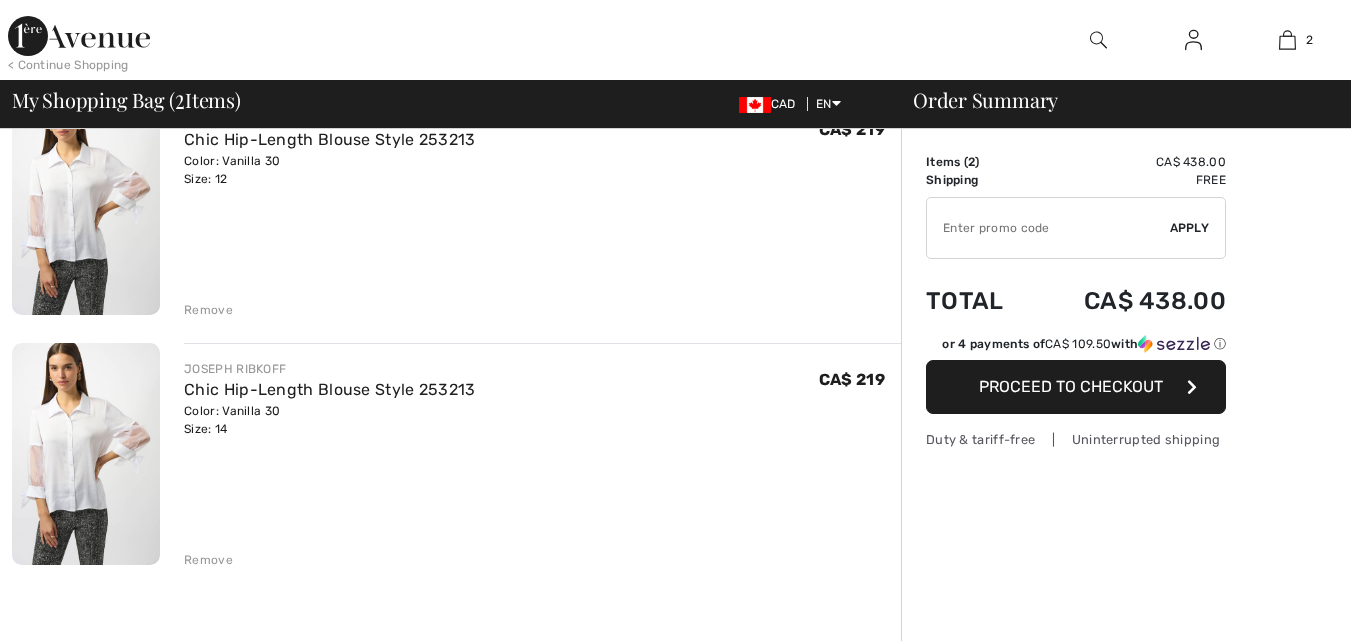 checkbox on "true" 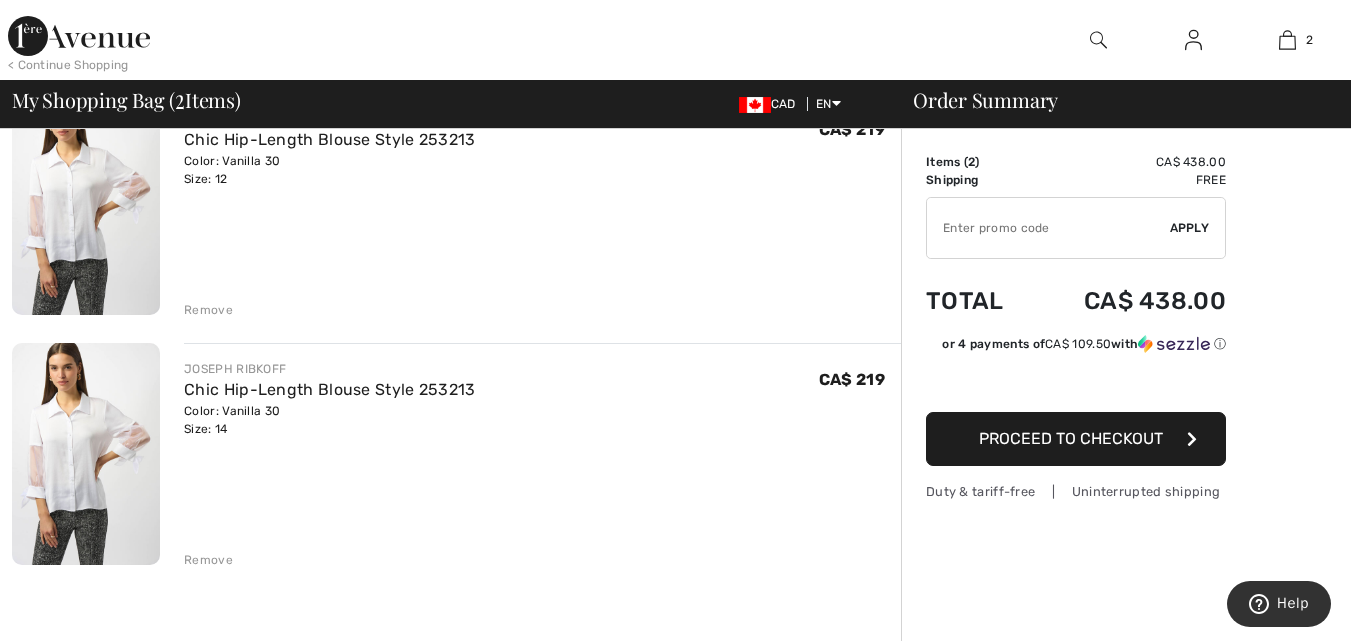 click on "Remove" at bounding box center [208, 310] 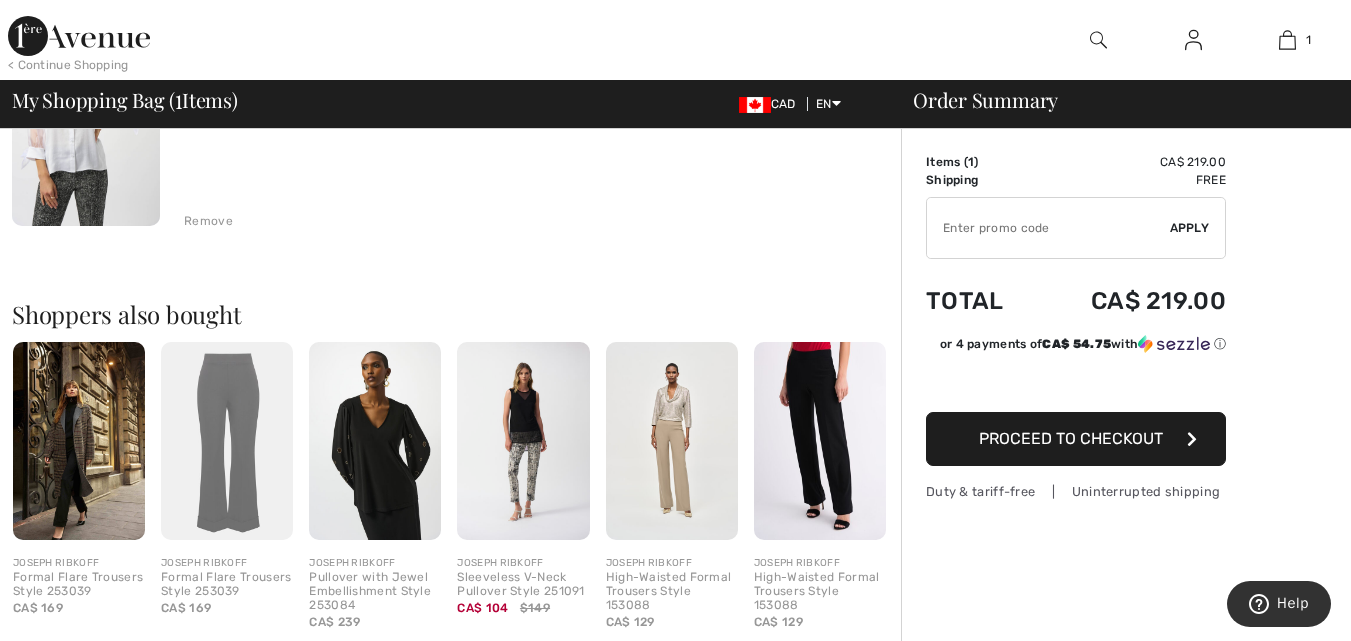 scroll, scrollTop: 189, scrollLeft: 0, axis: vertical 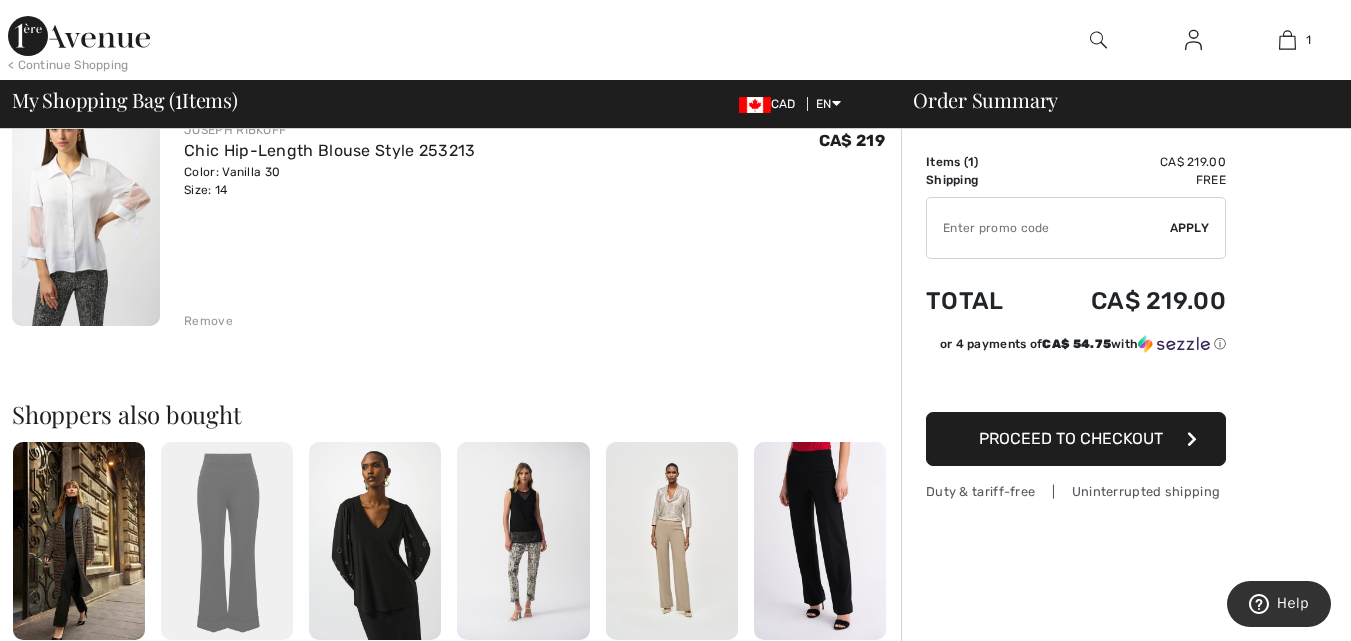 click on "Remove" at bounding box center [208, 321] 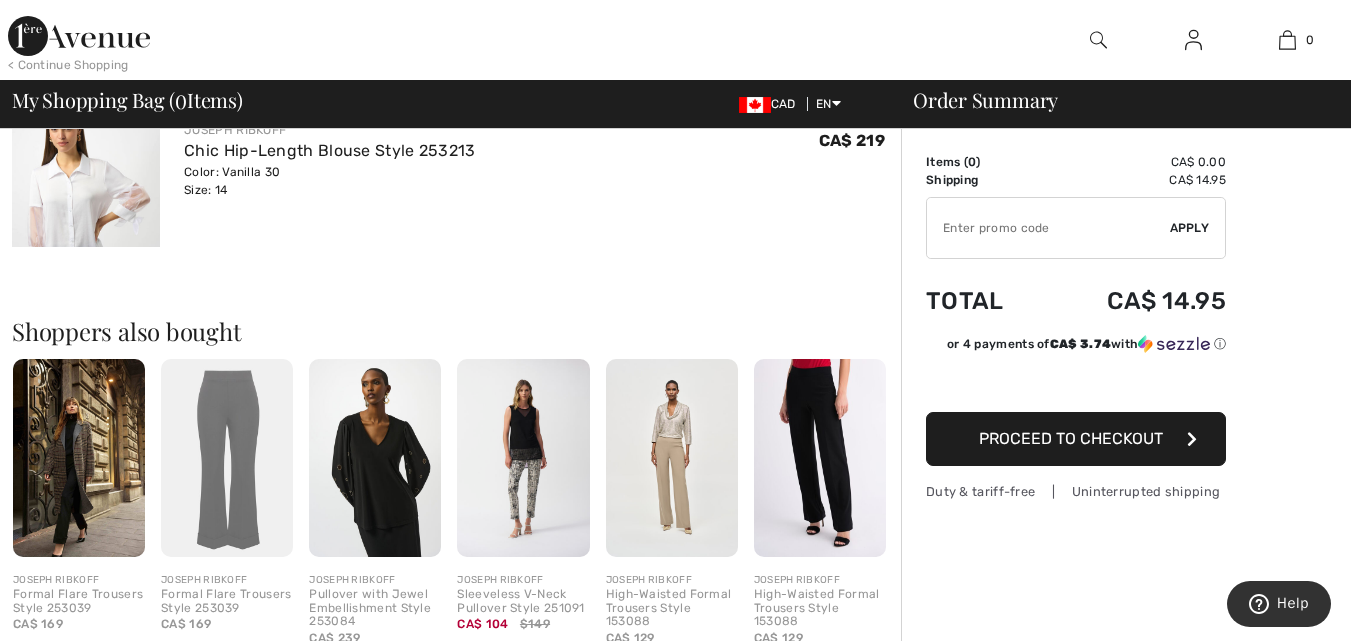 scroll, scrollTop: 396, scrollLeft: 0, axis: vertical 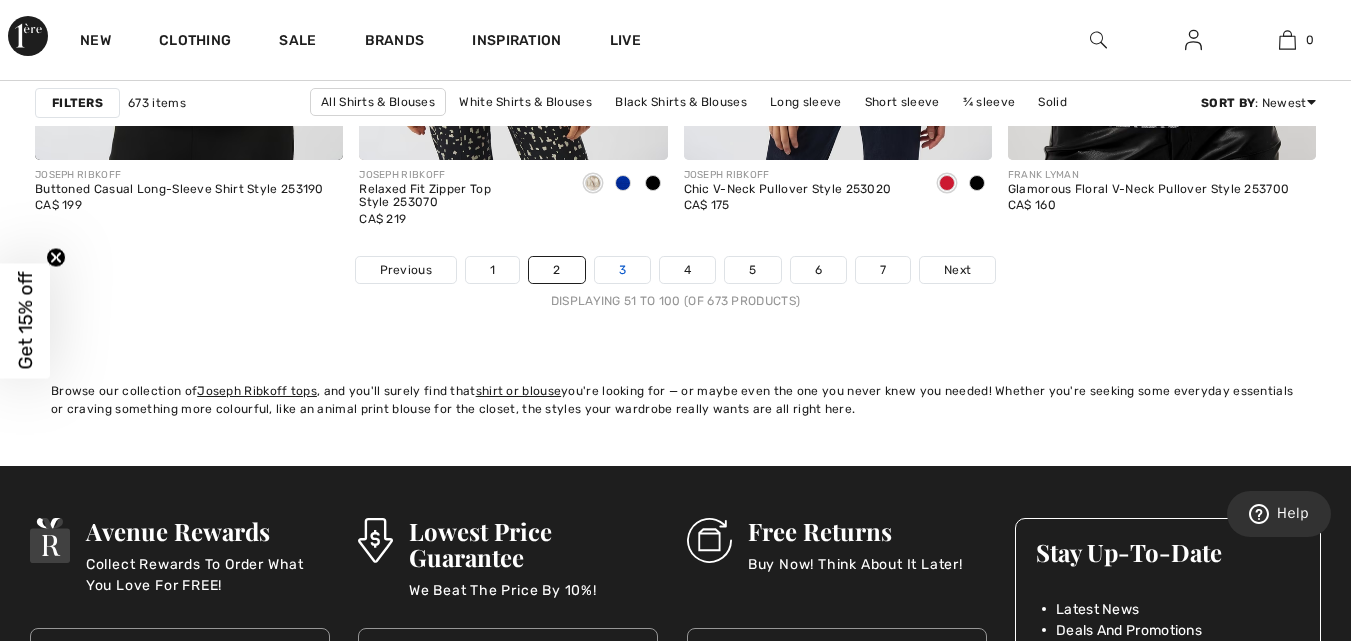 click on "3" at bounding box center [622, 270] 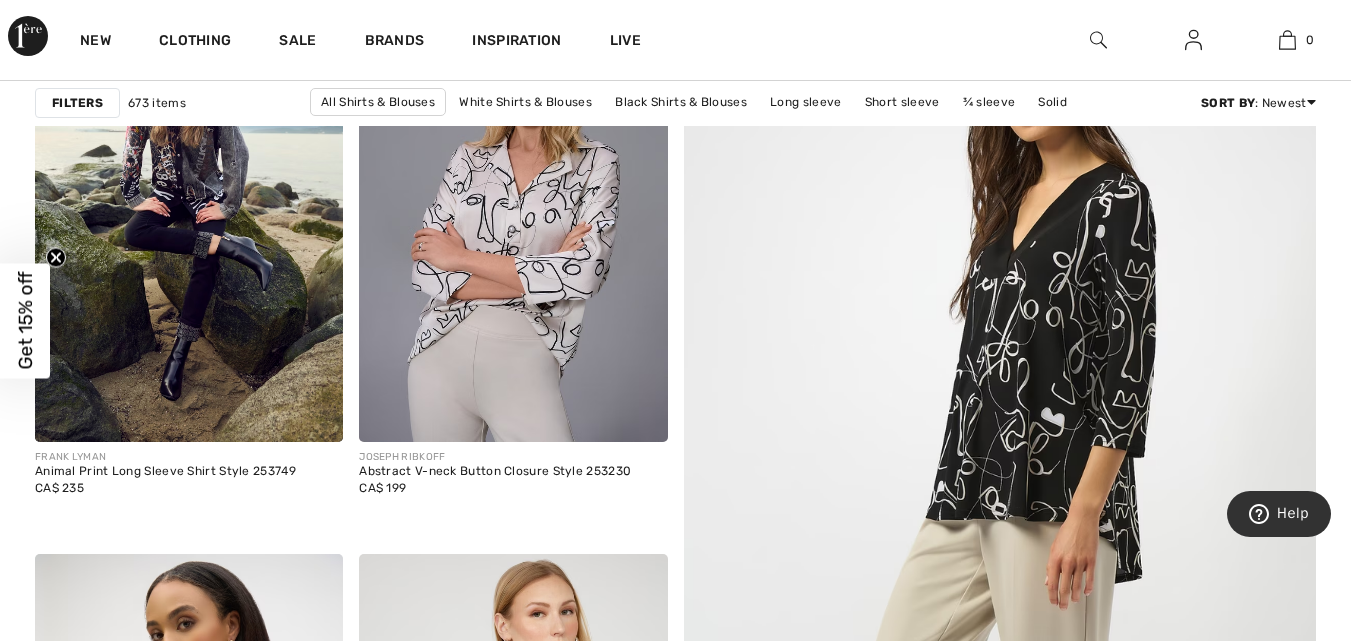 scroll, scrollTop: 600, scrollLeft: 0, axis: vertical 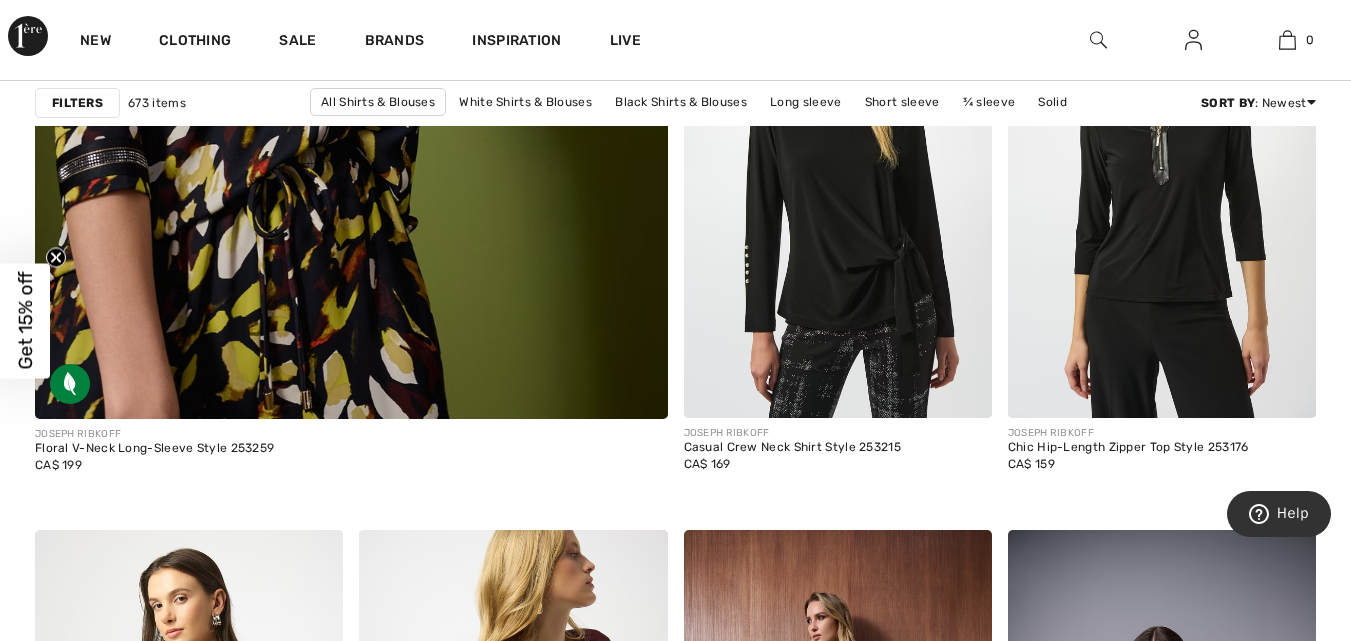 click at bounding box center (1098, 40) 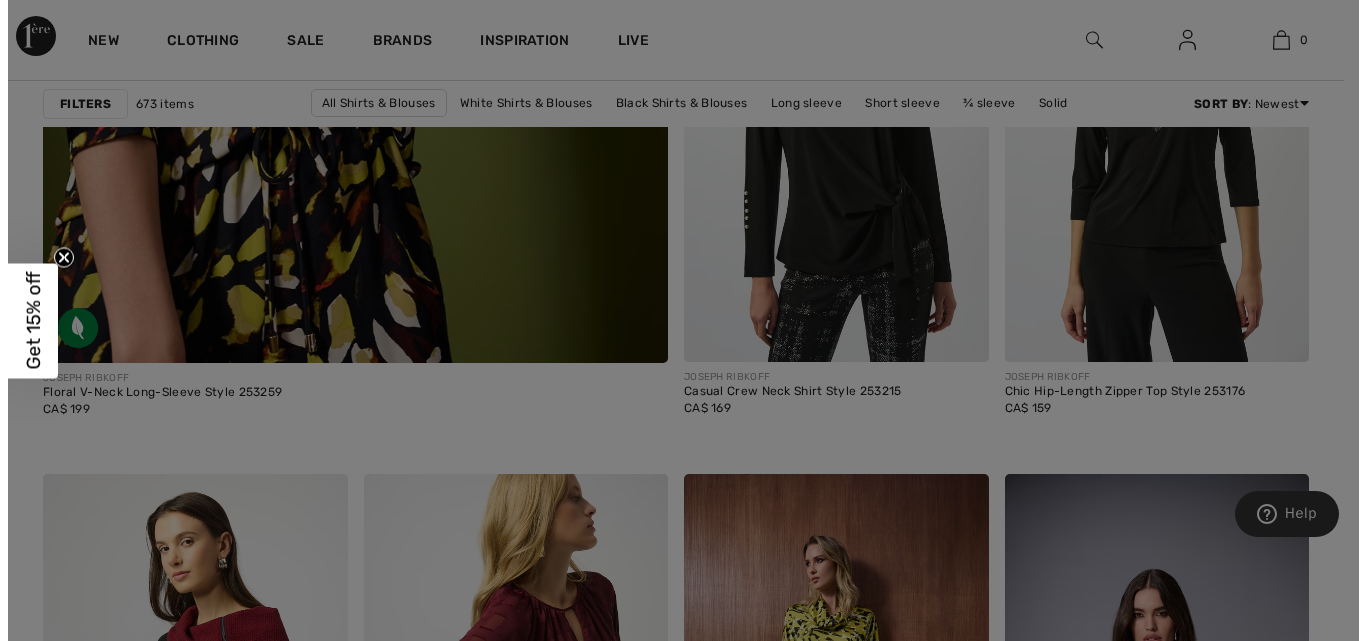scroll, scrollTop: 5557, scrollLeft: 0, axis: vertical 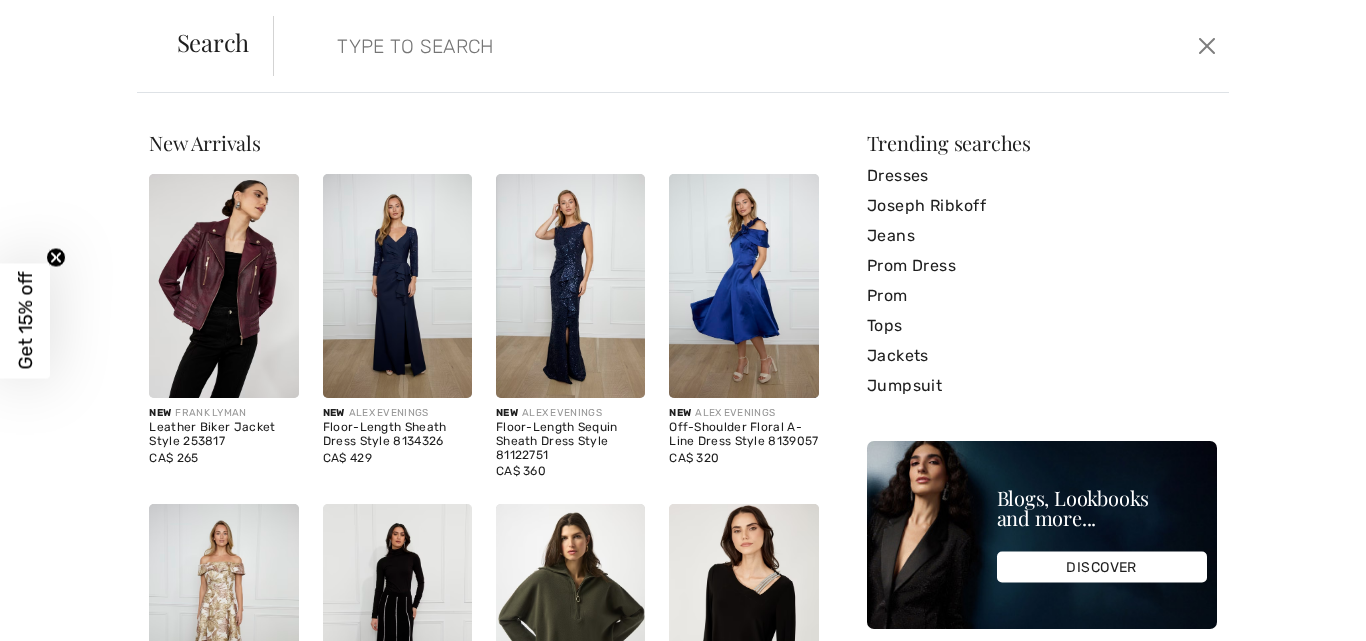 click at bounding box center [648, 46] 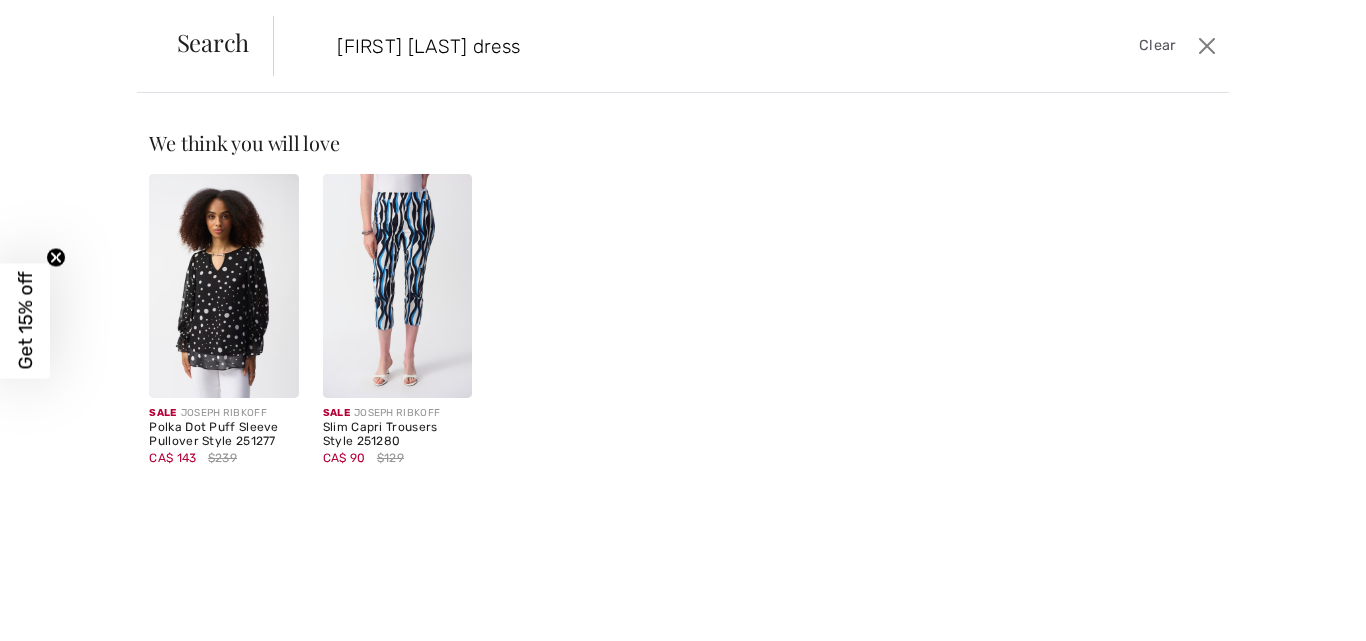 drag, startPoint x: 346, startPoint y: 42, endPoint x: 369, endPoint y: 48, distance: 23.769728 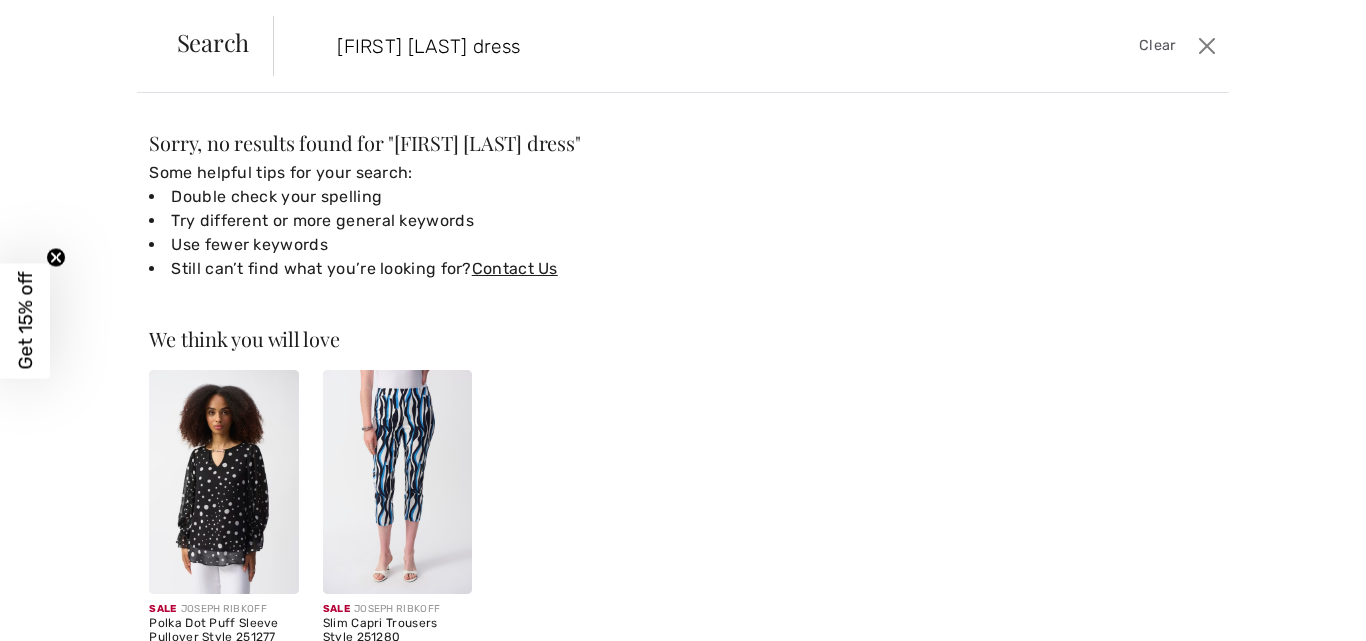 drag, startPoint x: 369, startPoint y: 46, endPoint x: 359, endPoint y: 51, distance: 11.18034 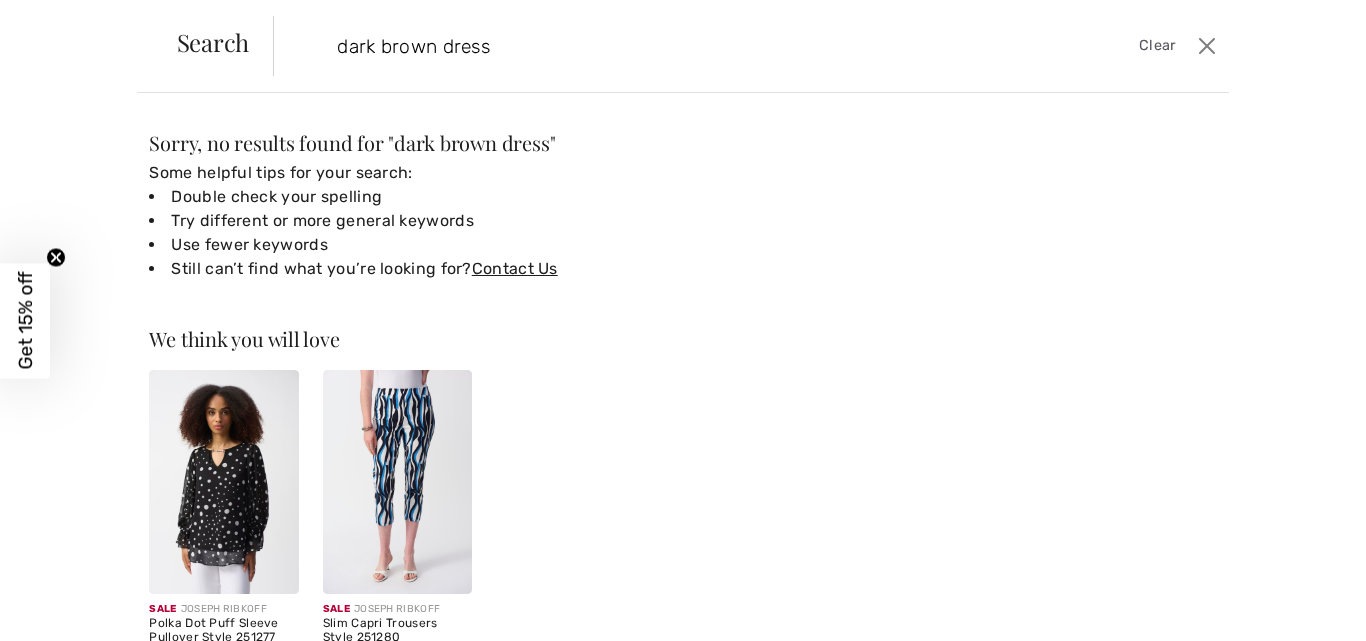type on "dark brown dress" 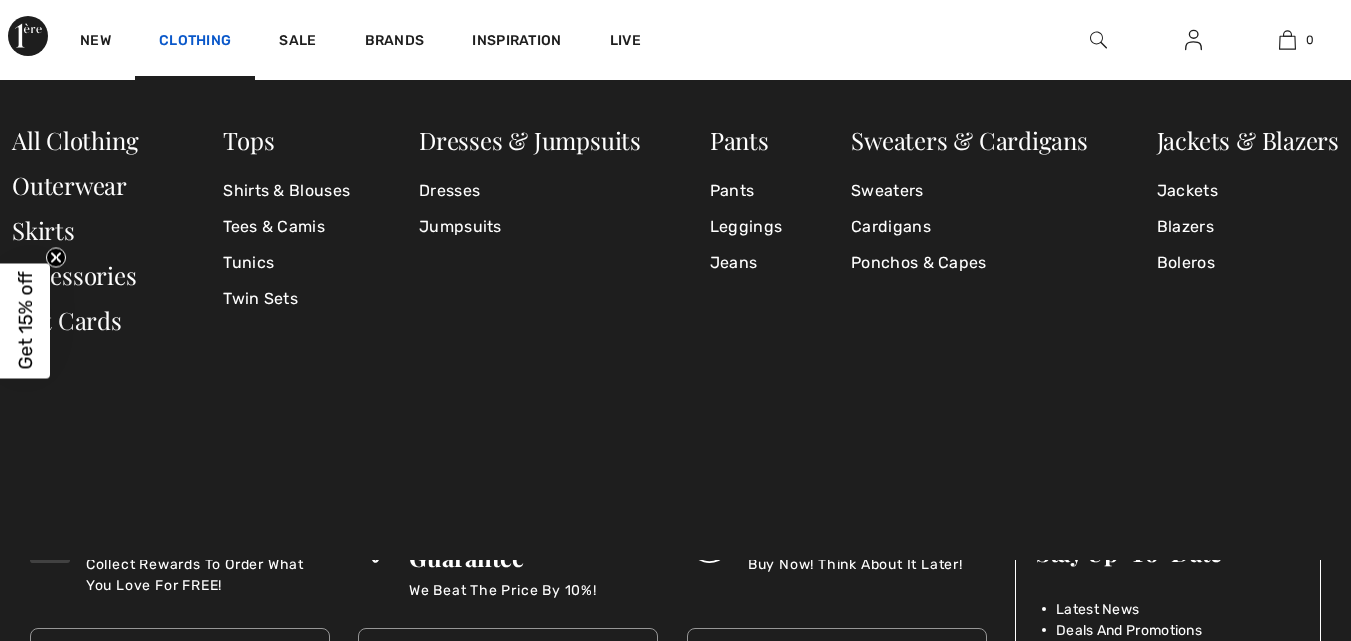 scroll, scrollTop: 8900, scrollLeft: 0, axis: vertical 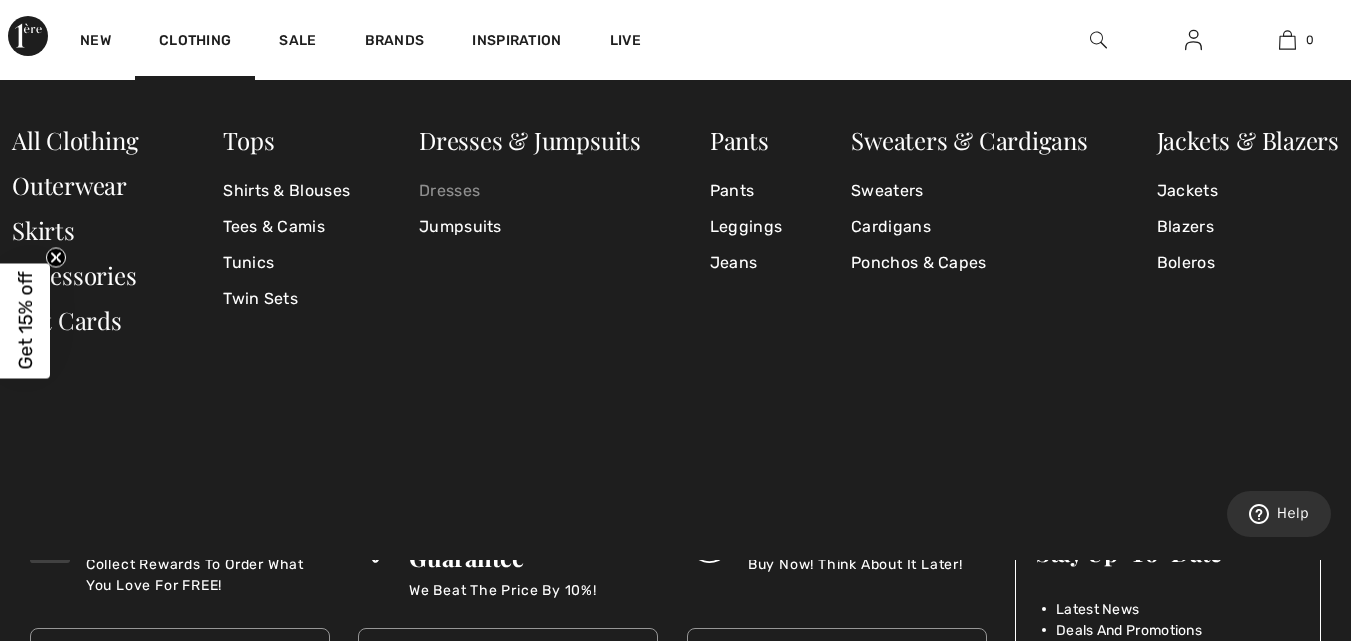 click on "Dresses" at bounding box center (530, 191) 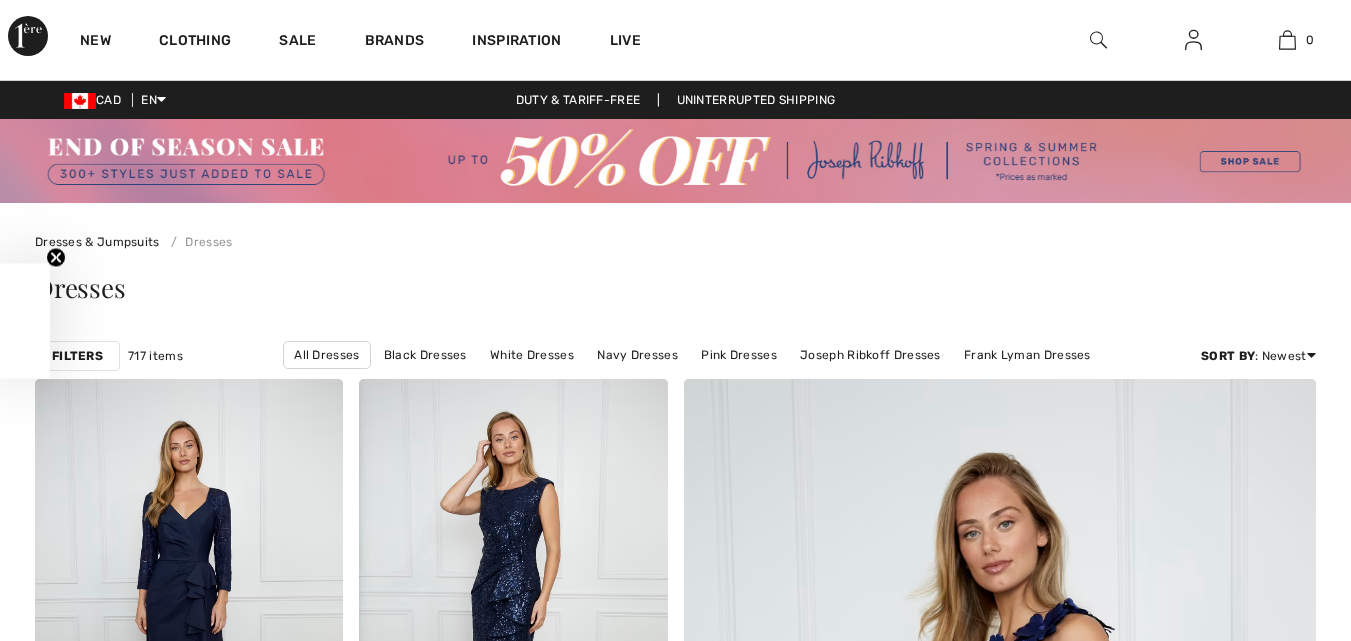 scroll, scrollTop: 0, scrollLeft: 0, axis: both 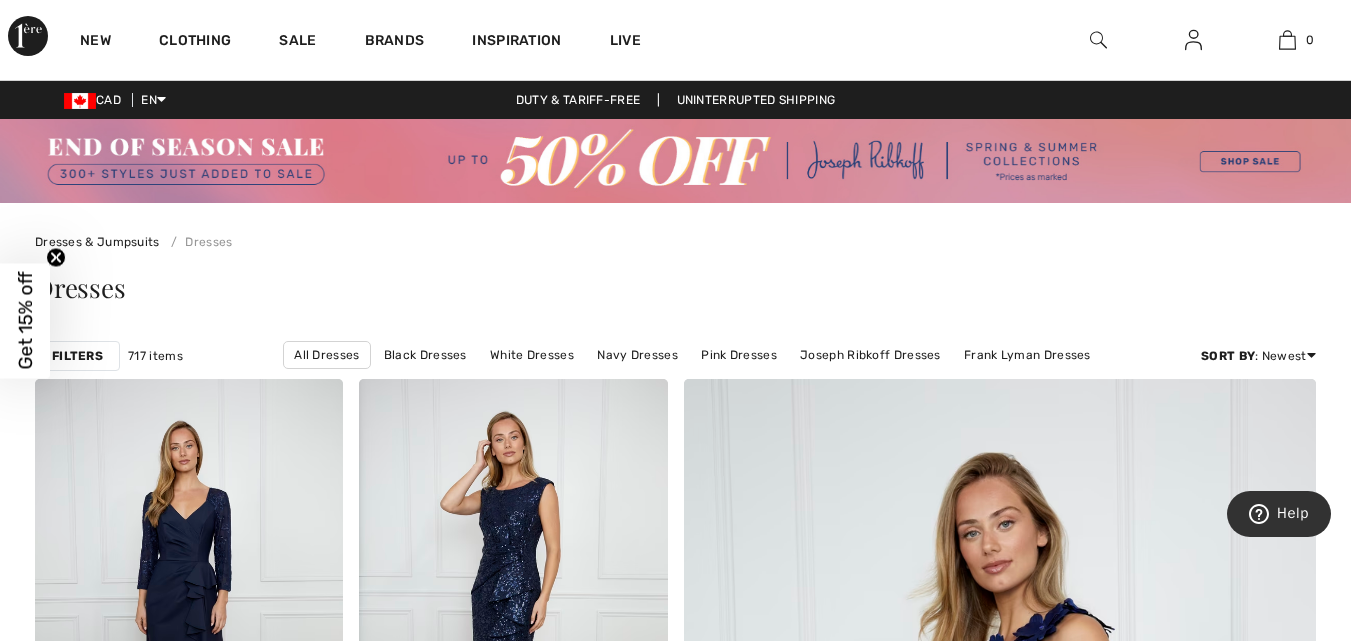 click at bounding box center (1098, 40) 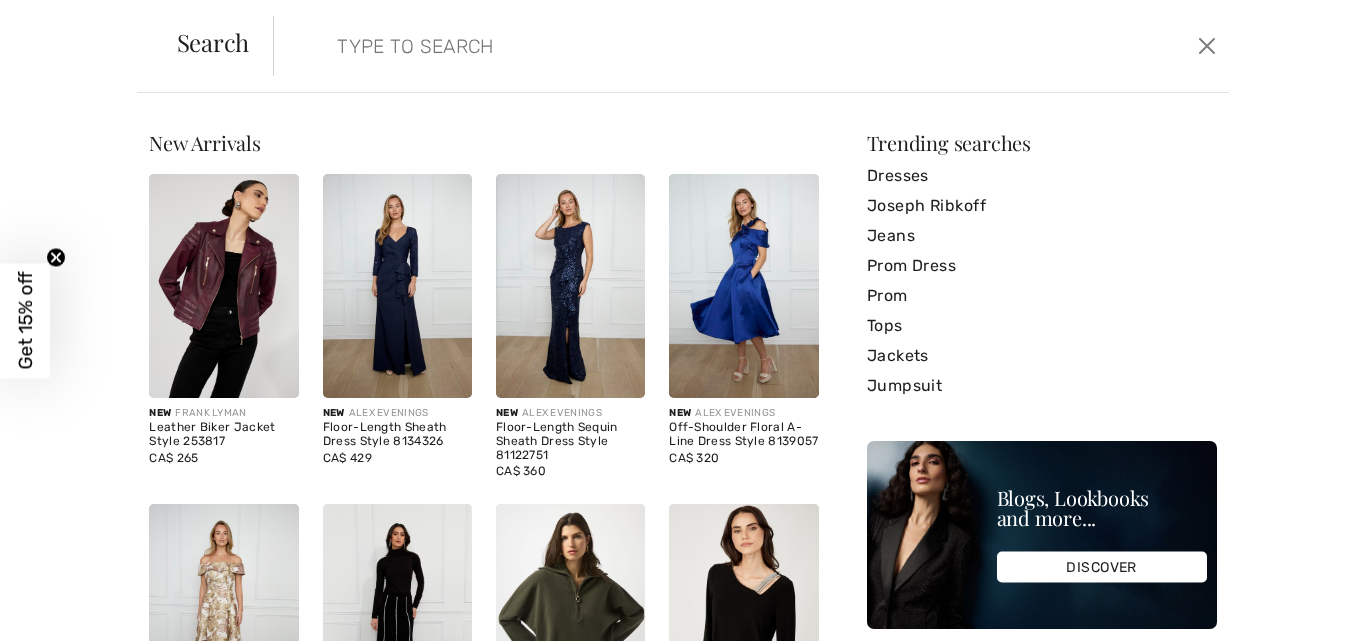 click at bounding box center [648, 46] 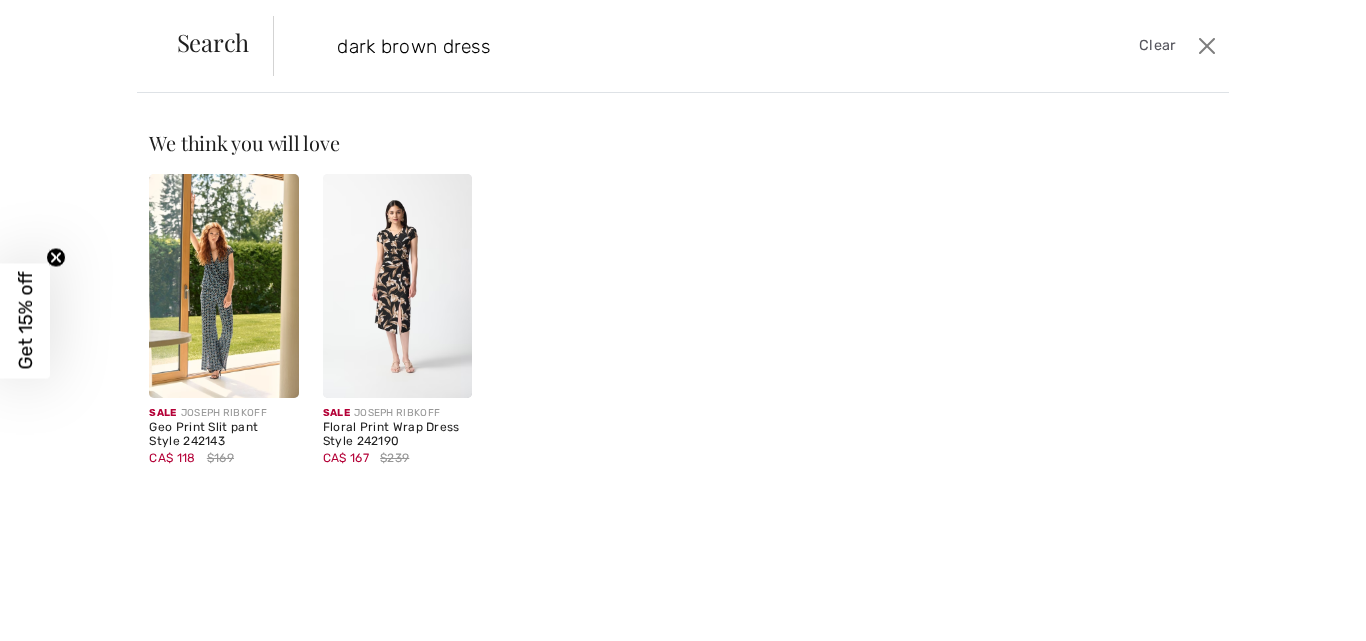 type on "dark brown dress" 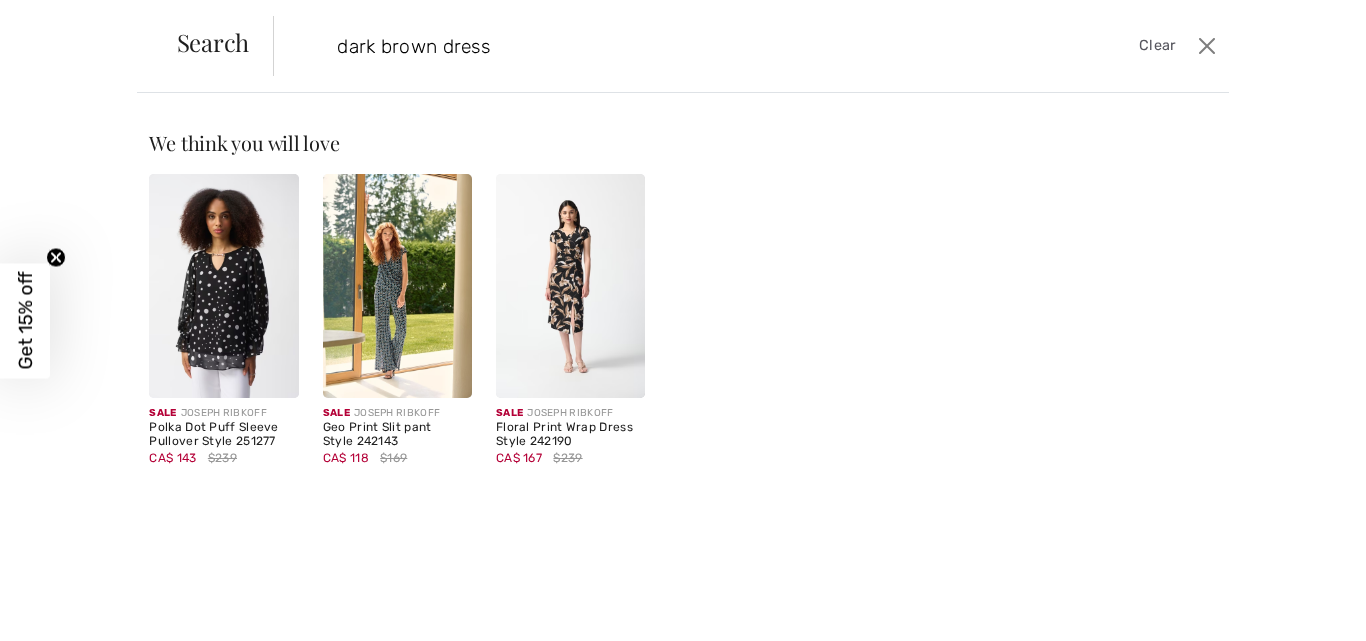 click on "dark brown dress" at bounding box center (648, 46) 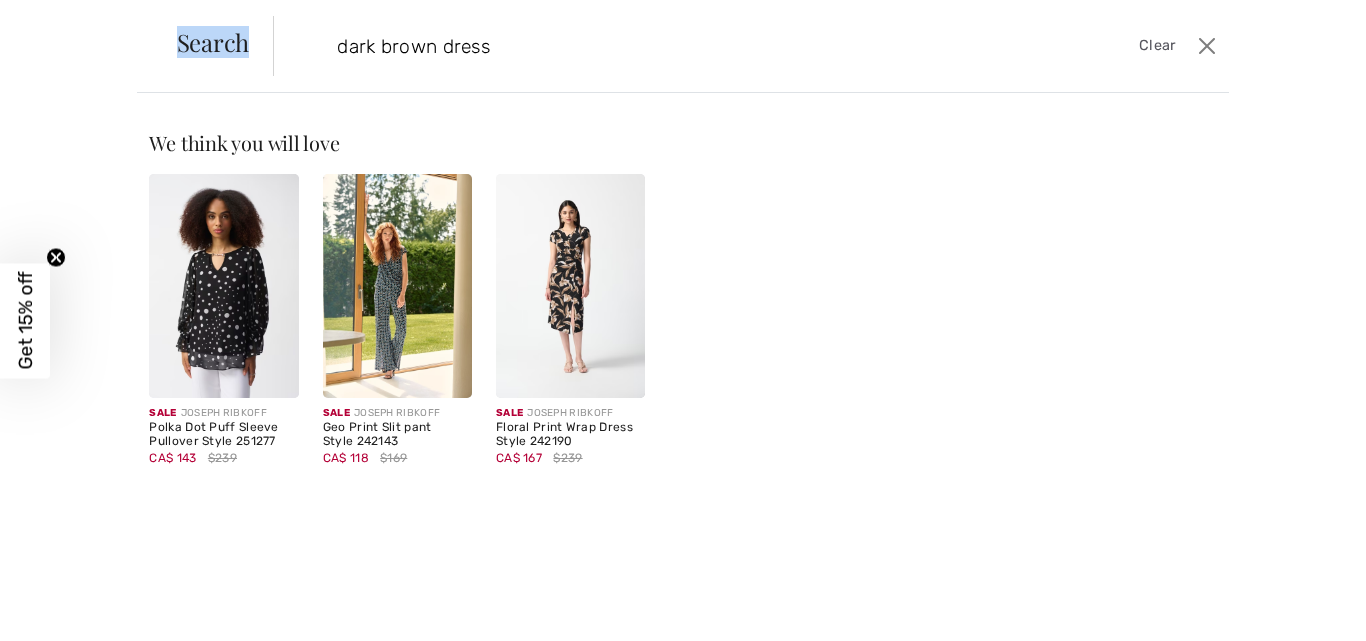 click on "Search" at bounding box center (213, 42) 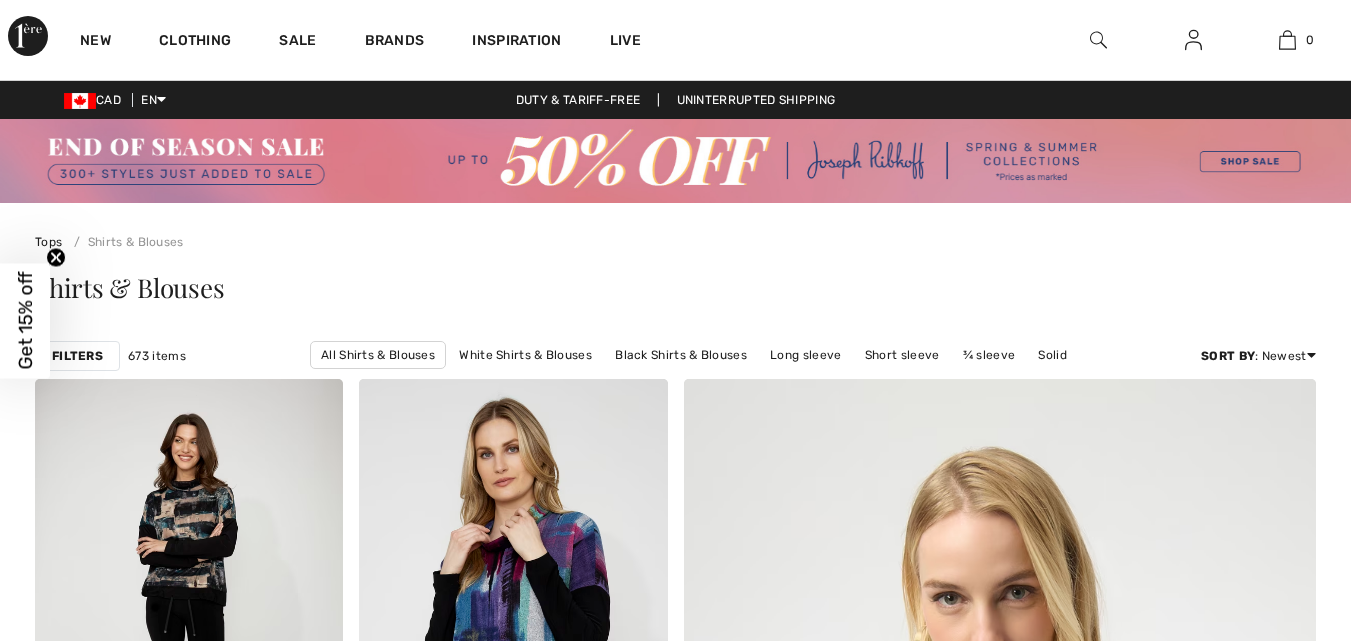 scroll, scrollTop: 8900, scrollLeft: 0, axis: vertical 